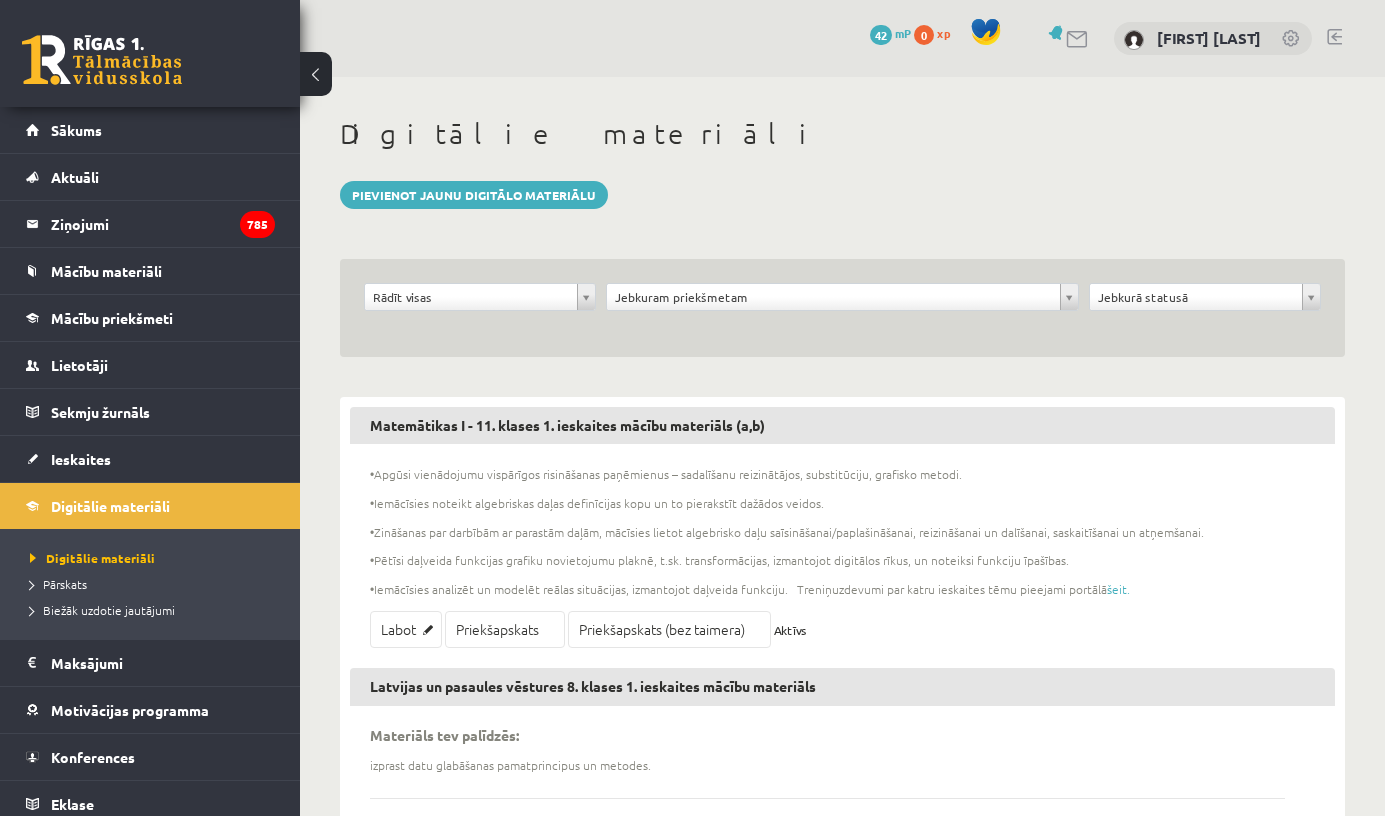 scroll, scrollTop: 0, scrollLeft: 0, axis: both 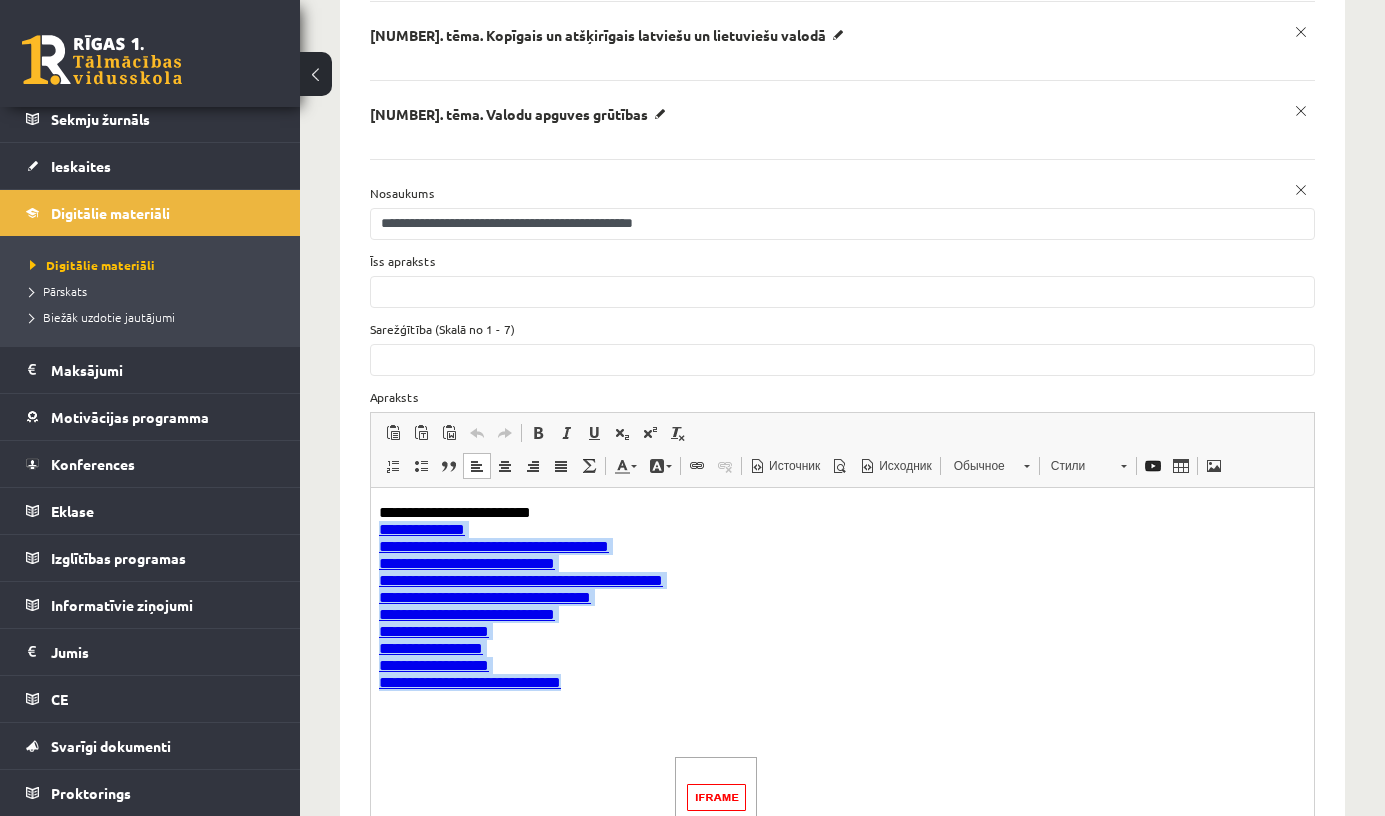 drag, startPoint x: 600, startPoint y: 705, endPoint x: 376, endPoint y: 538, distance: 279.40115 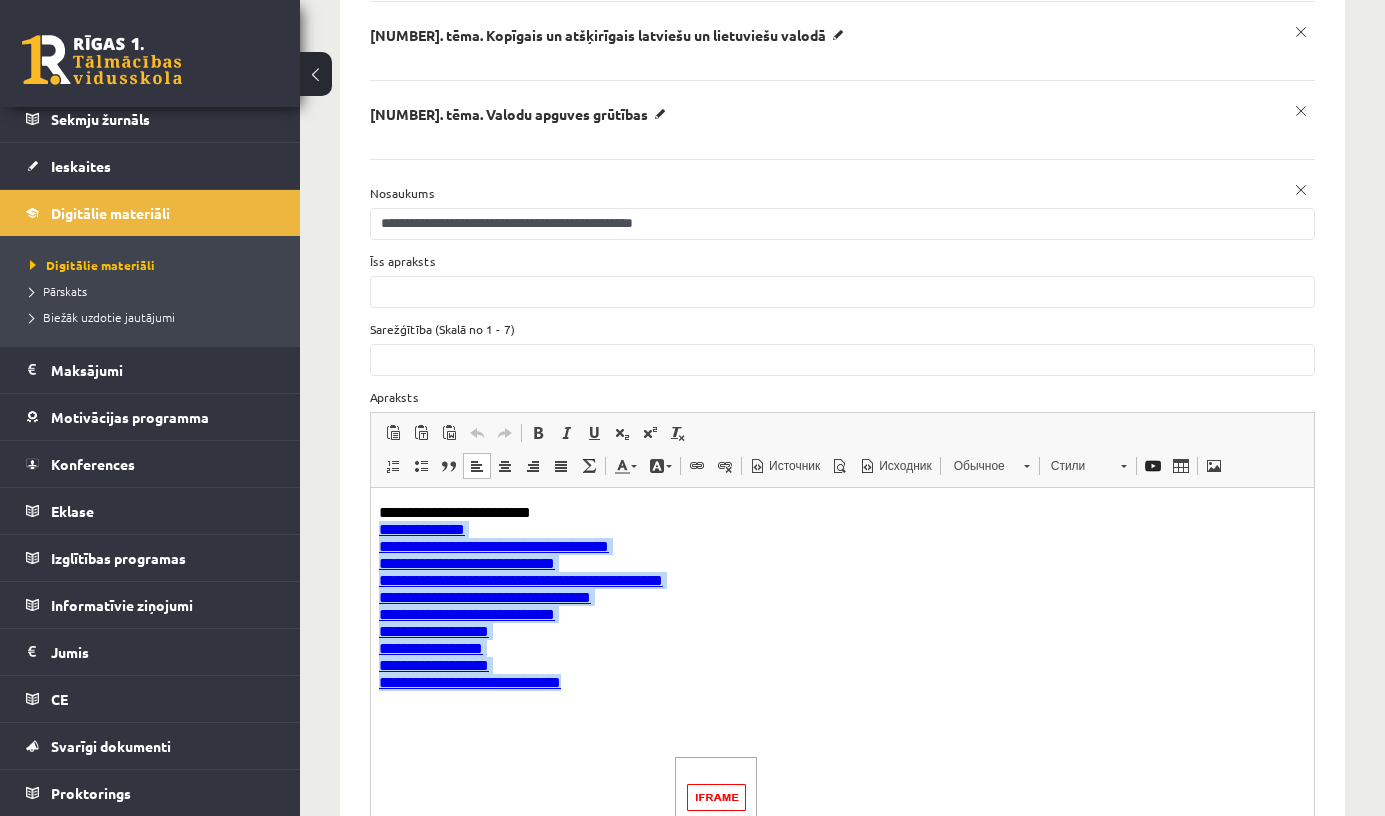 copy on "**********" 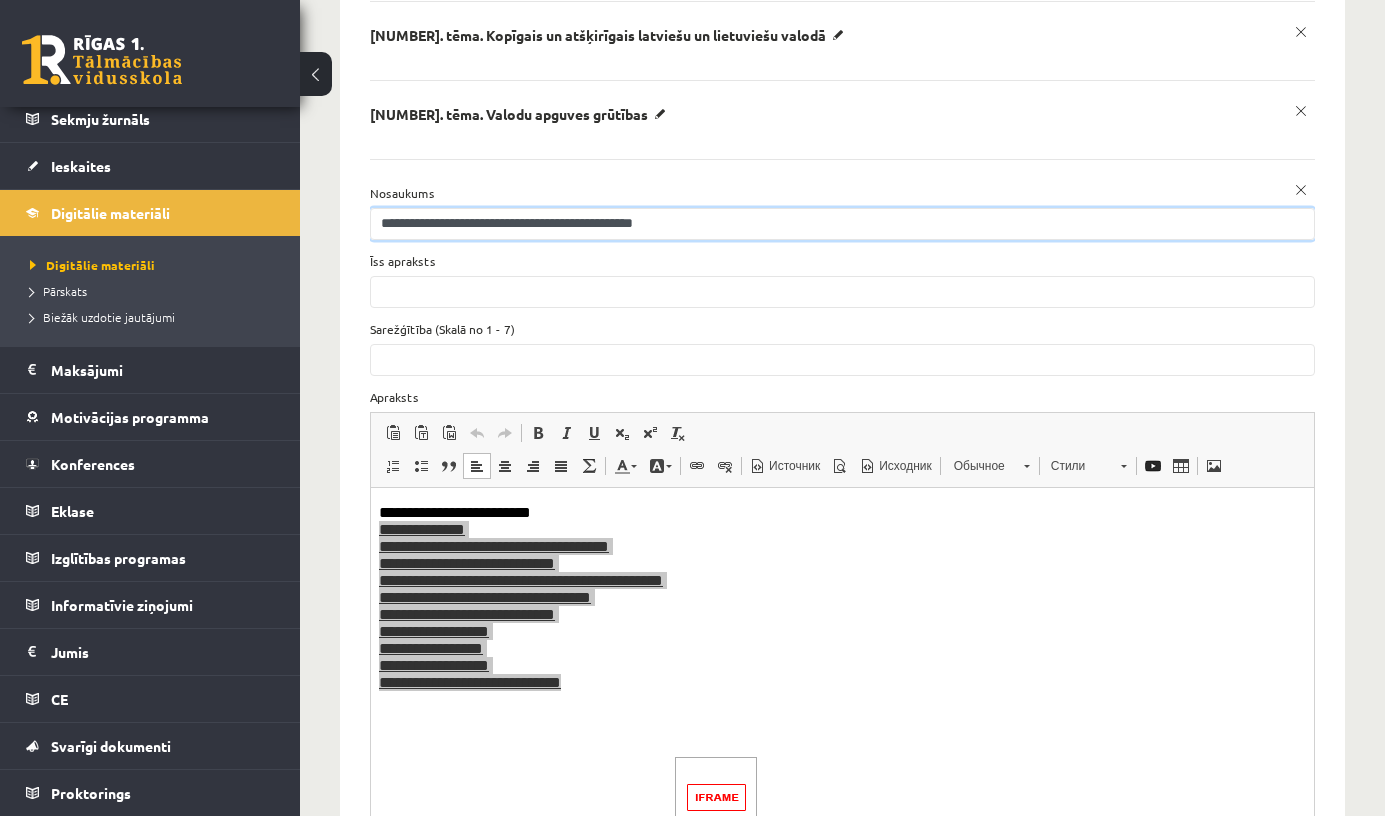 click on "**********" at bounding box center [842, 224] 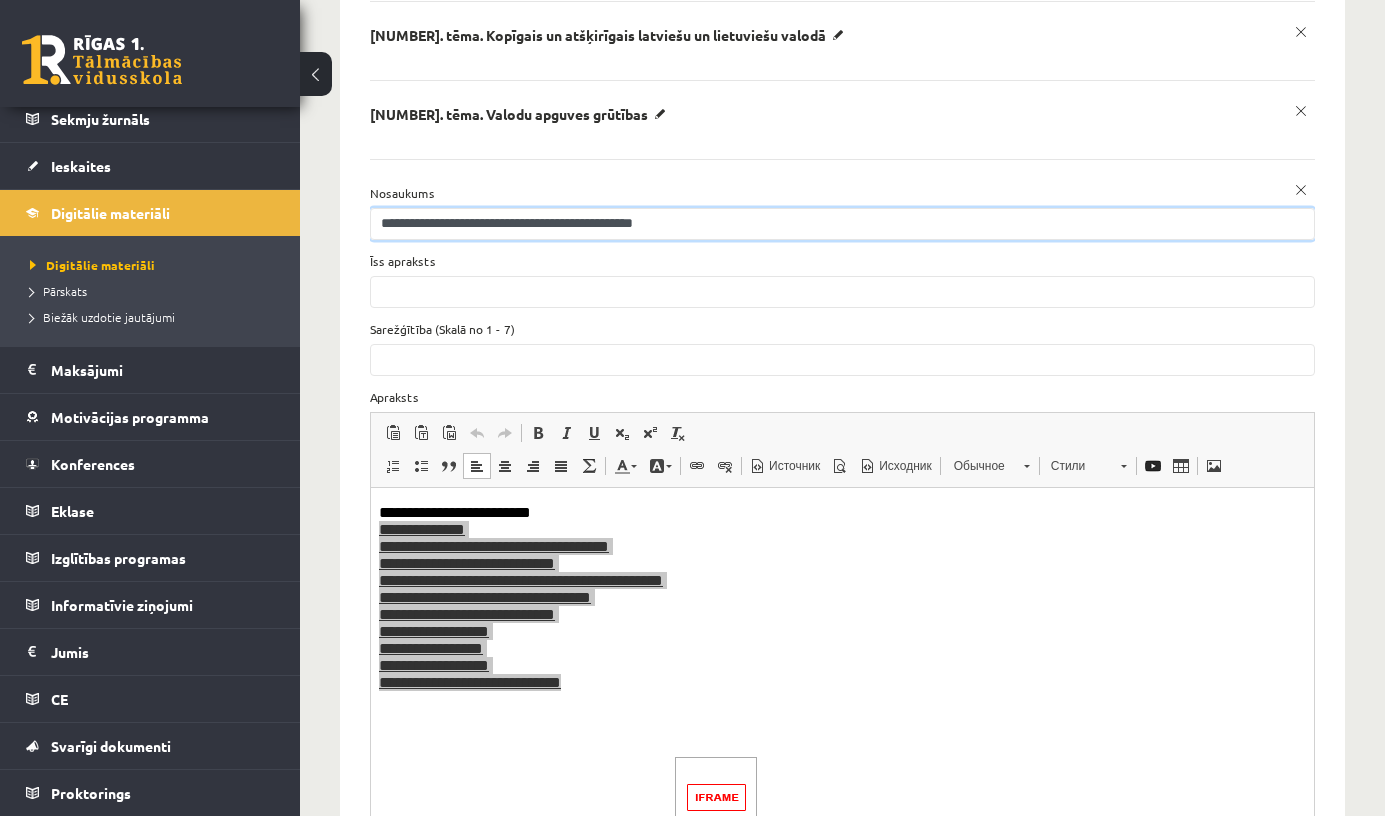 drag, startPoint x: 434, startPoint y: 187, endPoint x: 746, endPoint y: 200, distance: 312.27072 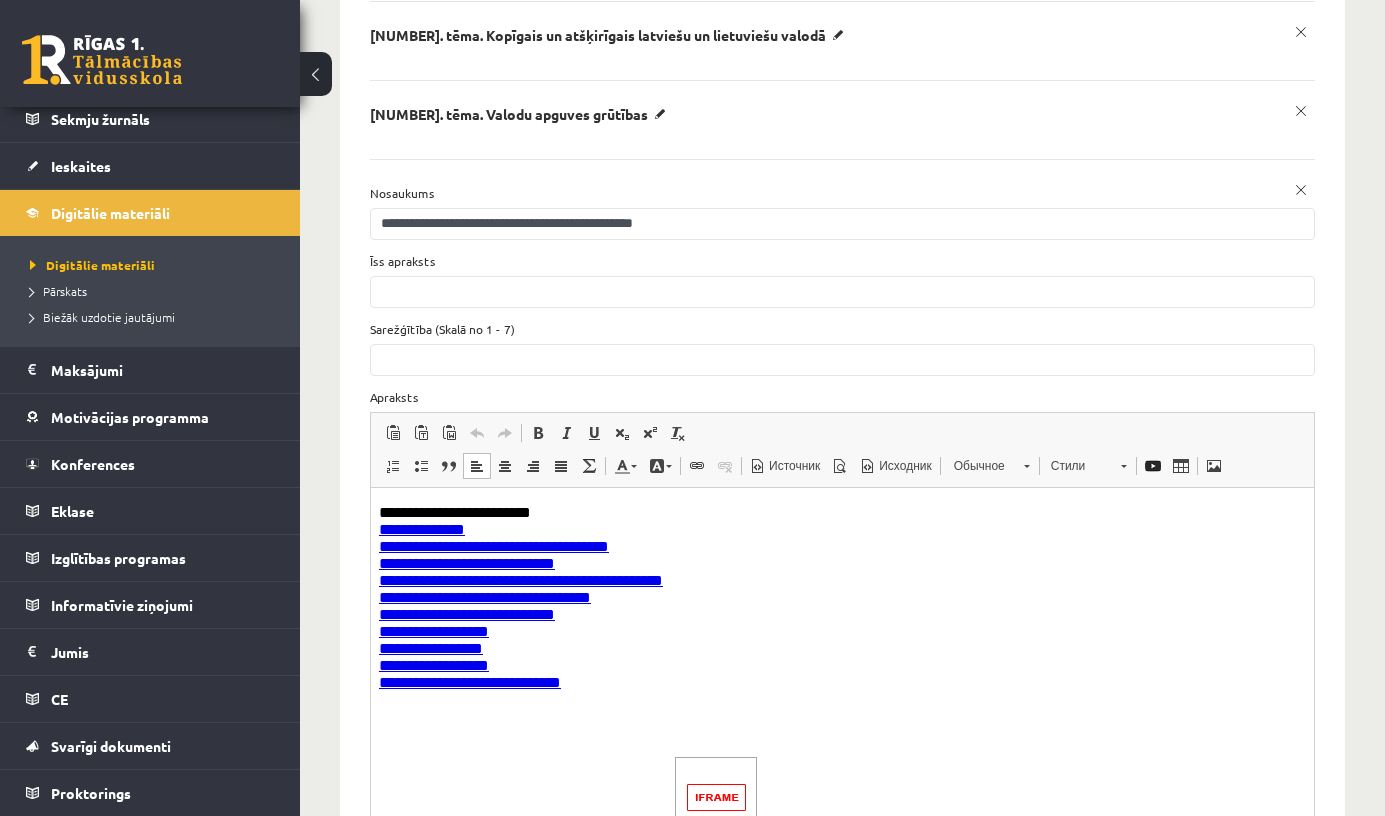 click on "**********" at bounding box center [842, 2741] 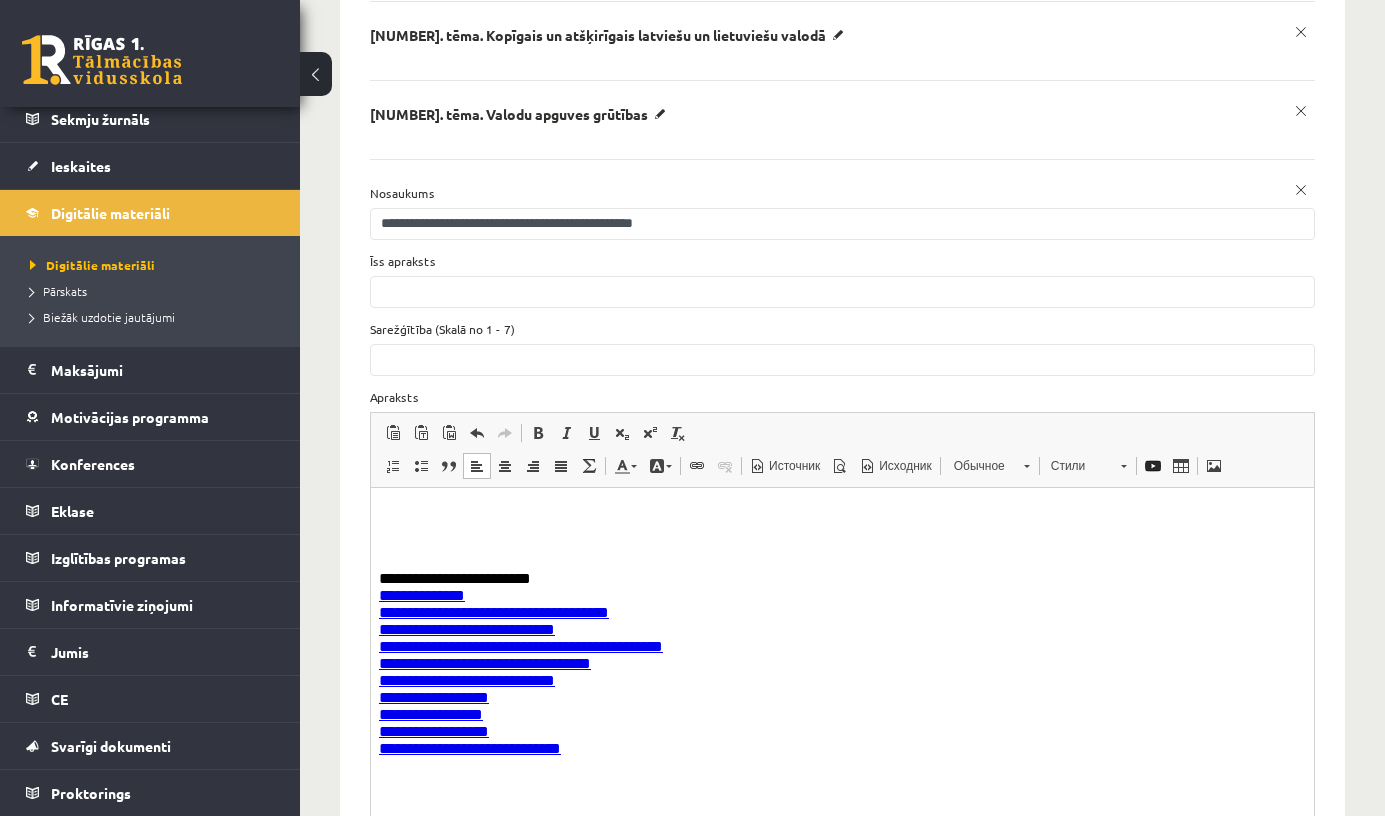 click on "**********" at bounding box center [842, 2774] 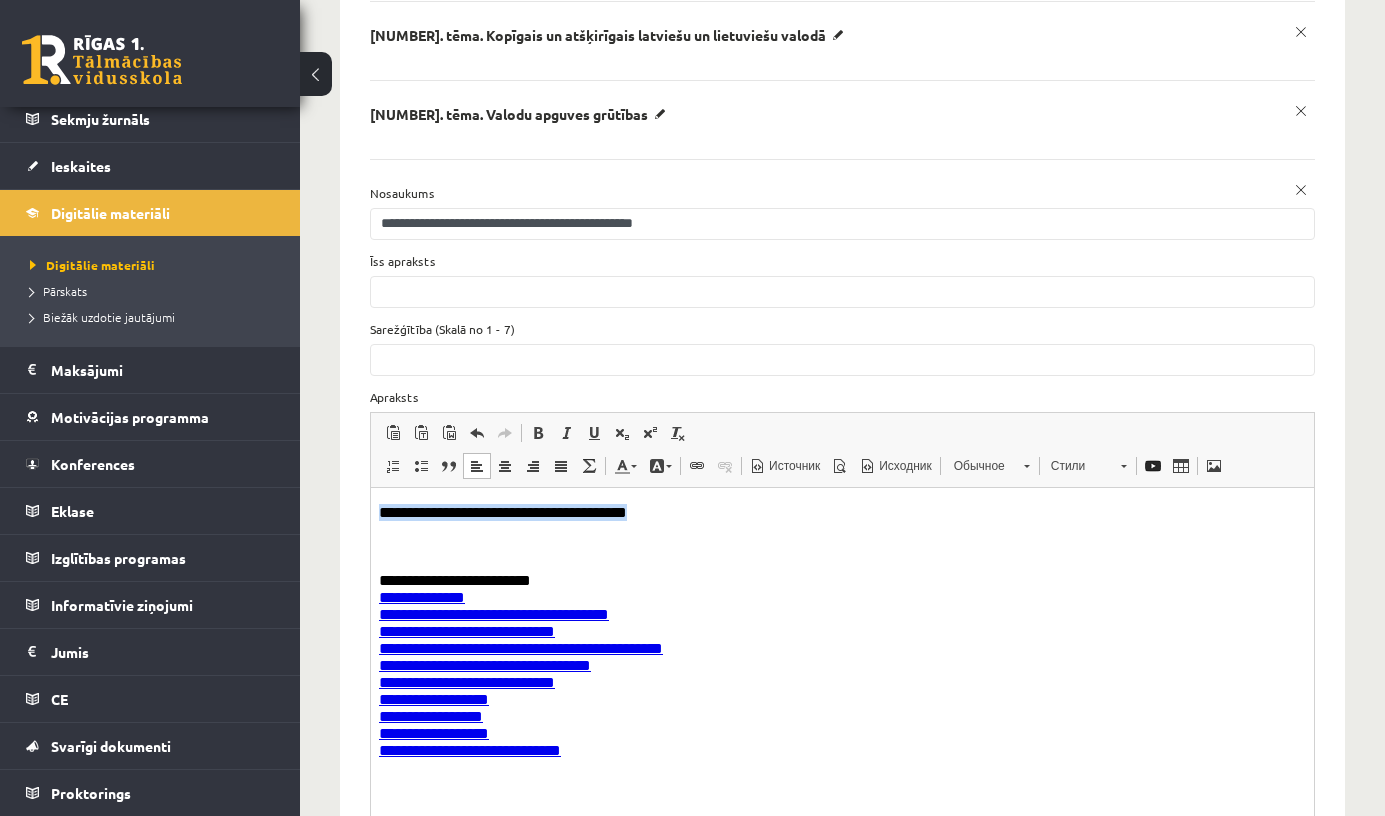 drag, startPoint x: 685, startPoint y: 519, endPoint x: 329, endPoint y: 517, distance: 356.0056 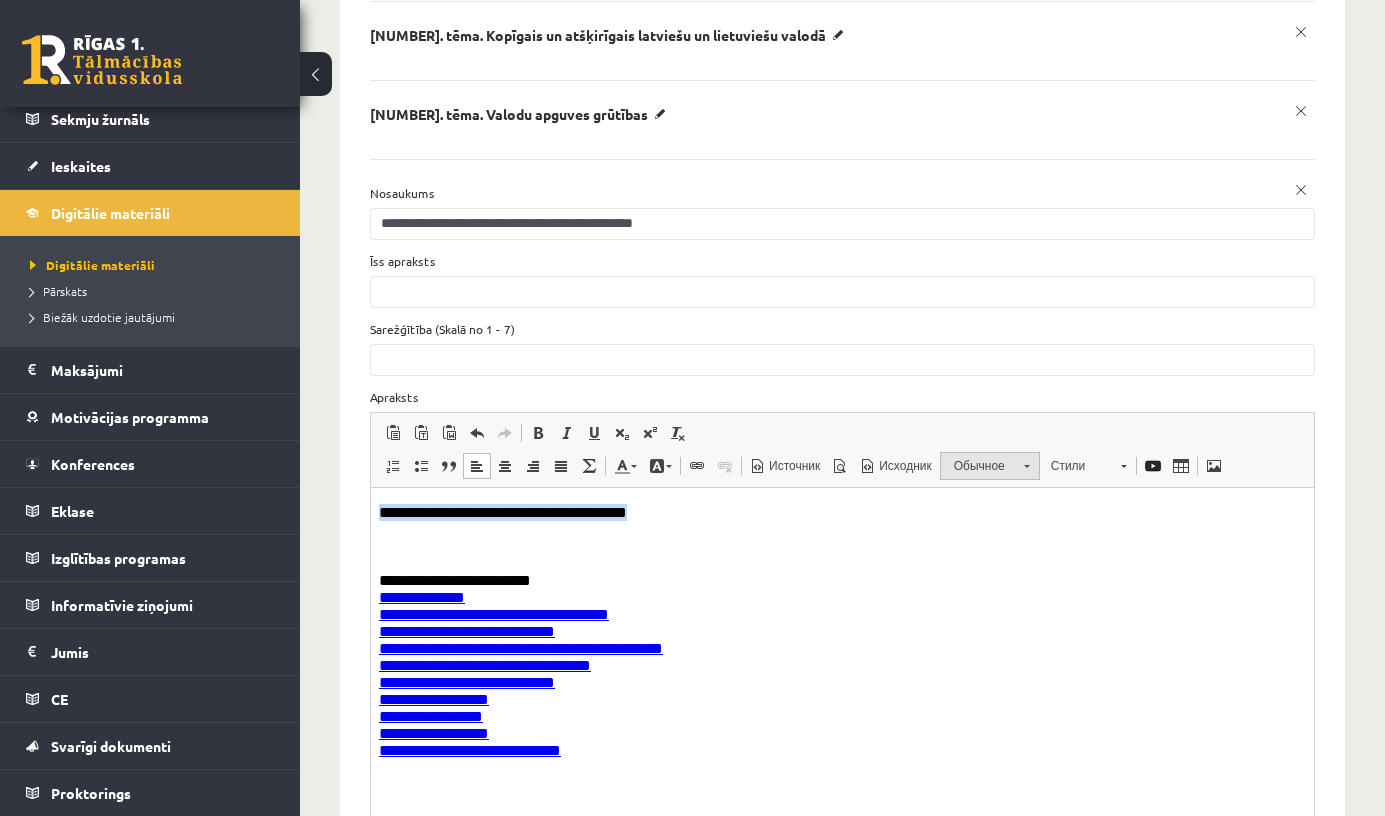 click on "Обычное" at bounding box center (979, 466) 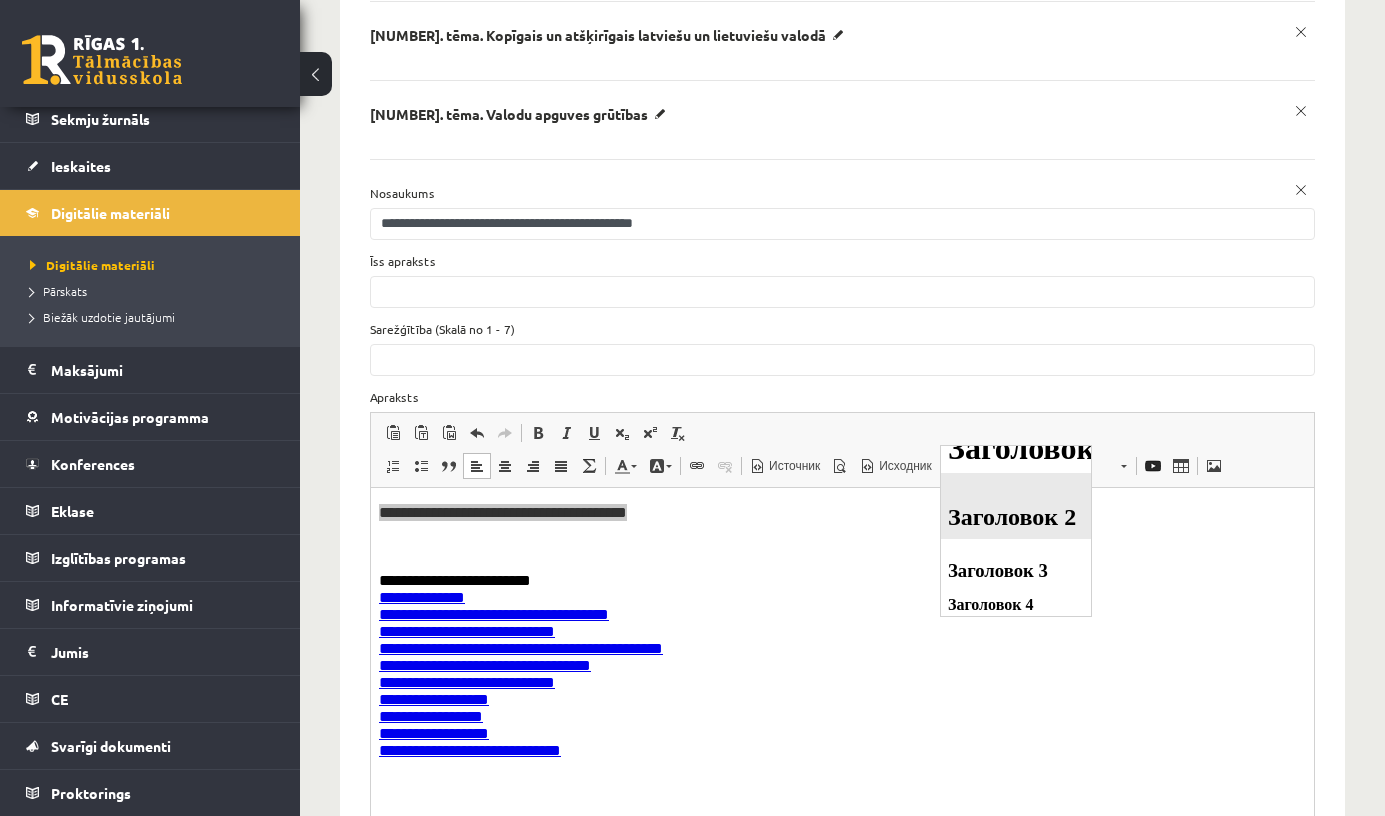 scroll, scrollTop: 94, scrollLeft: 0, axis: vertical 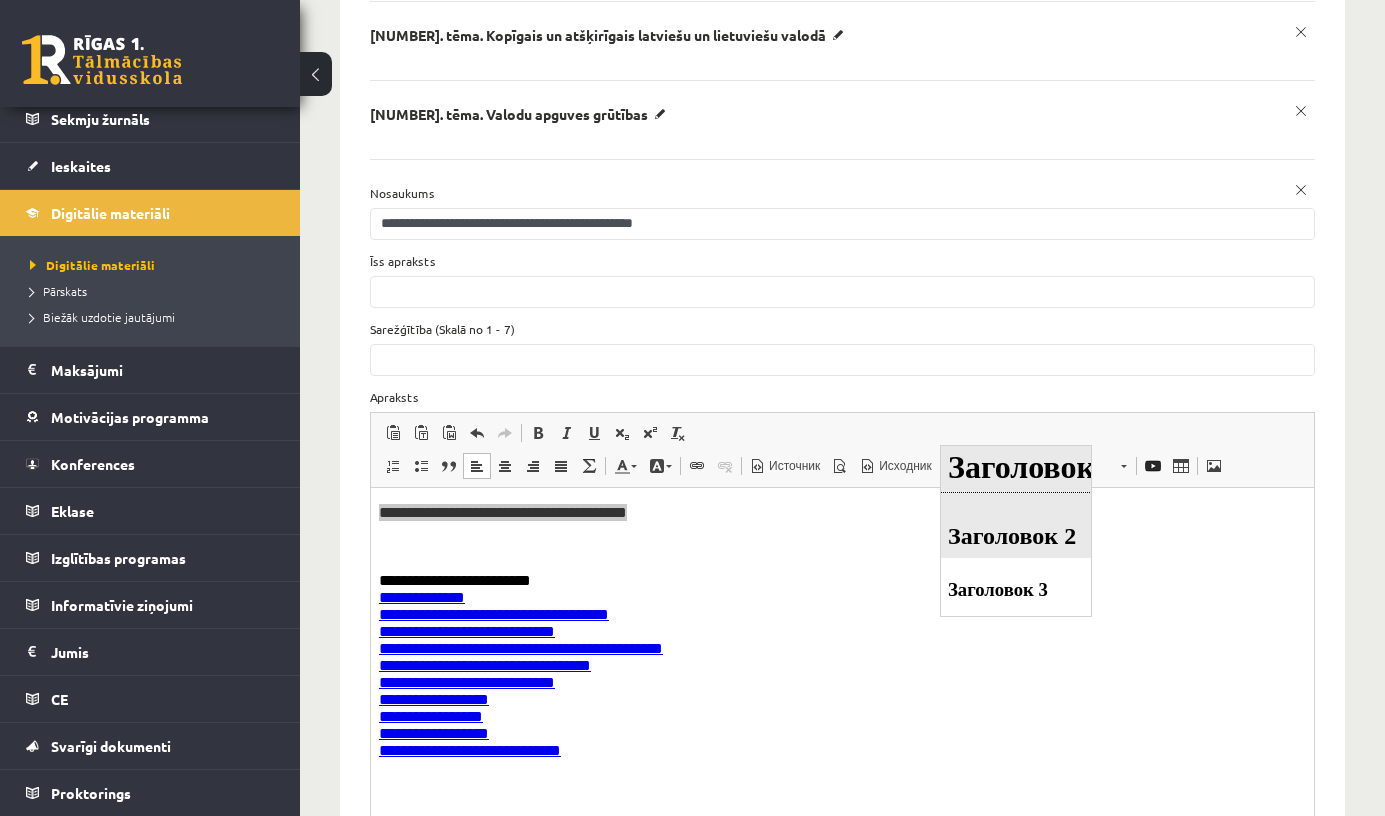 click on "Заголовок 1" at bounding box center [1015, 450] 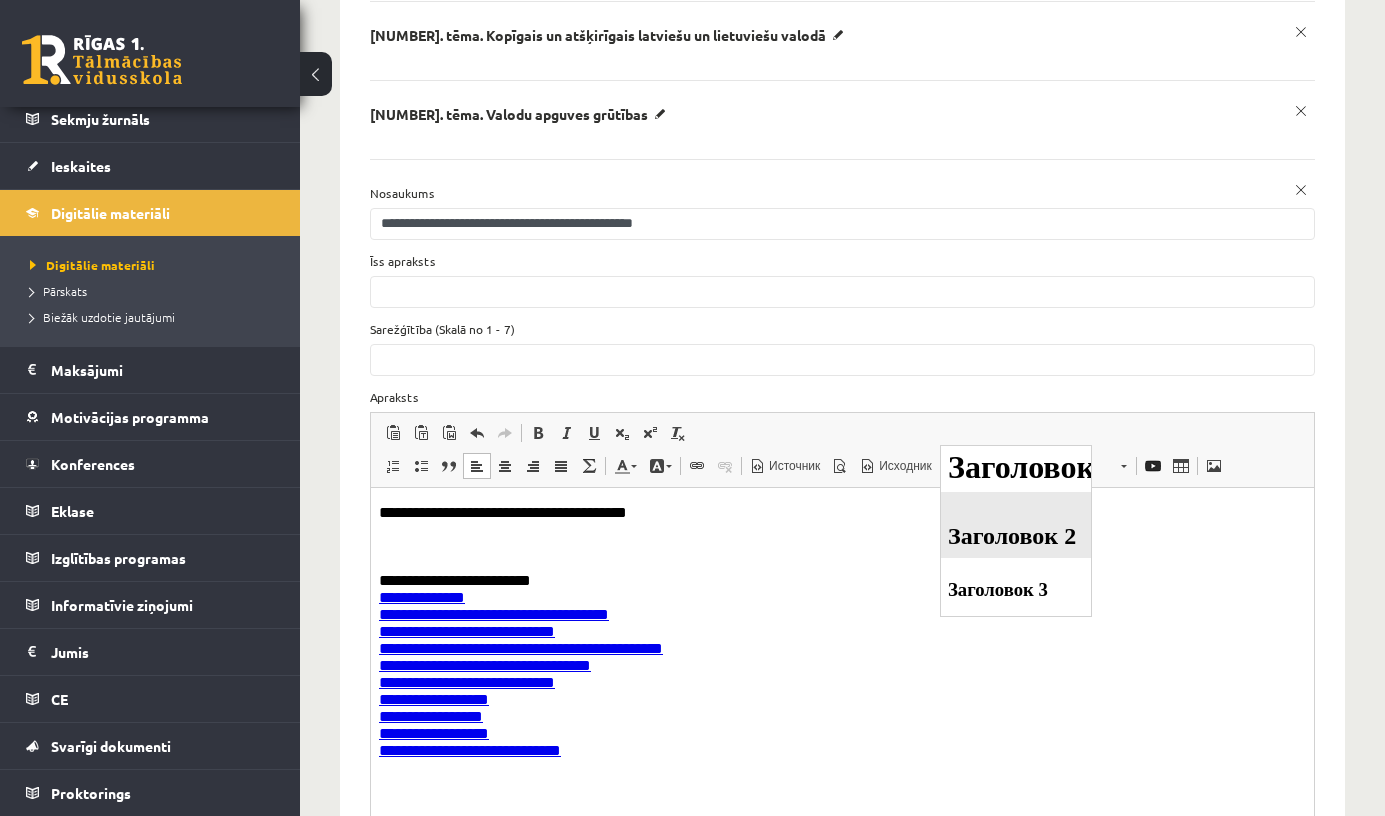 scroll, scrollTop: 0, scrollLeft: 0, axis: both 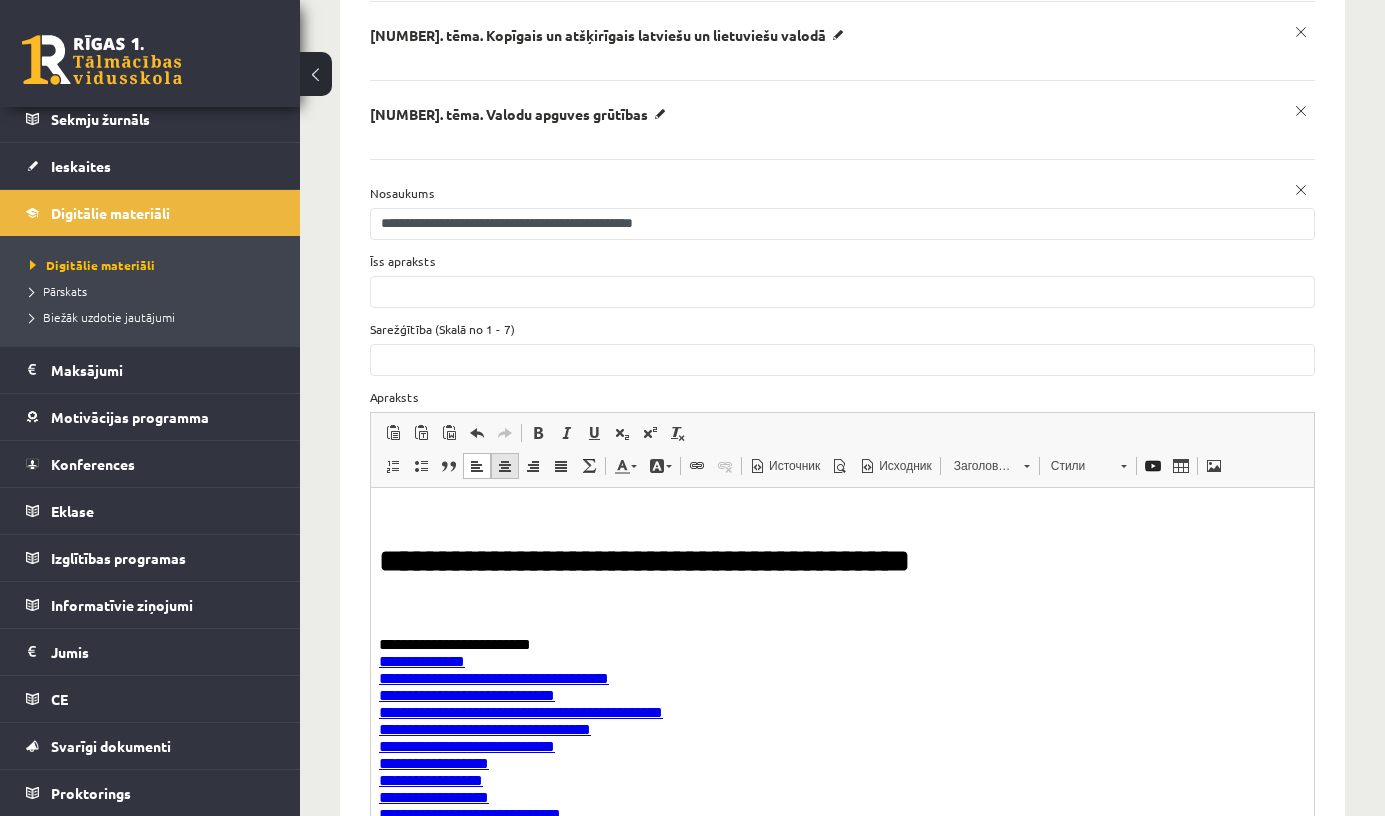 click at bounding box center [505, 466] 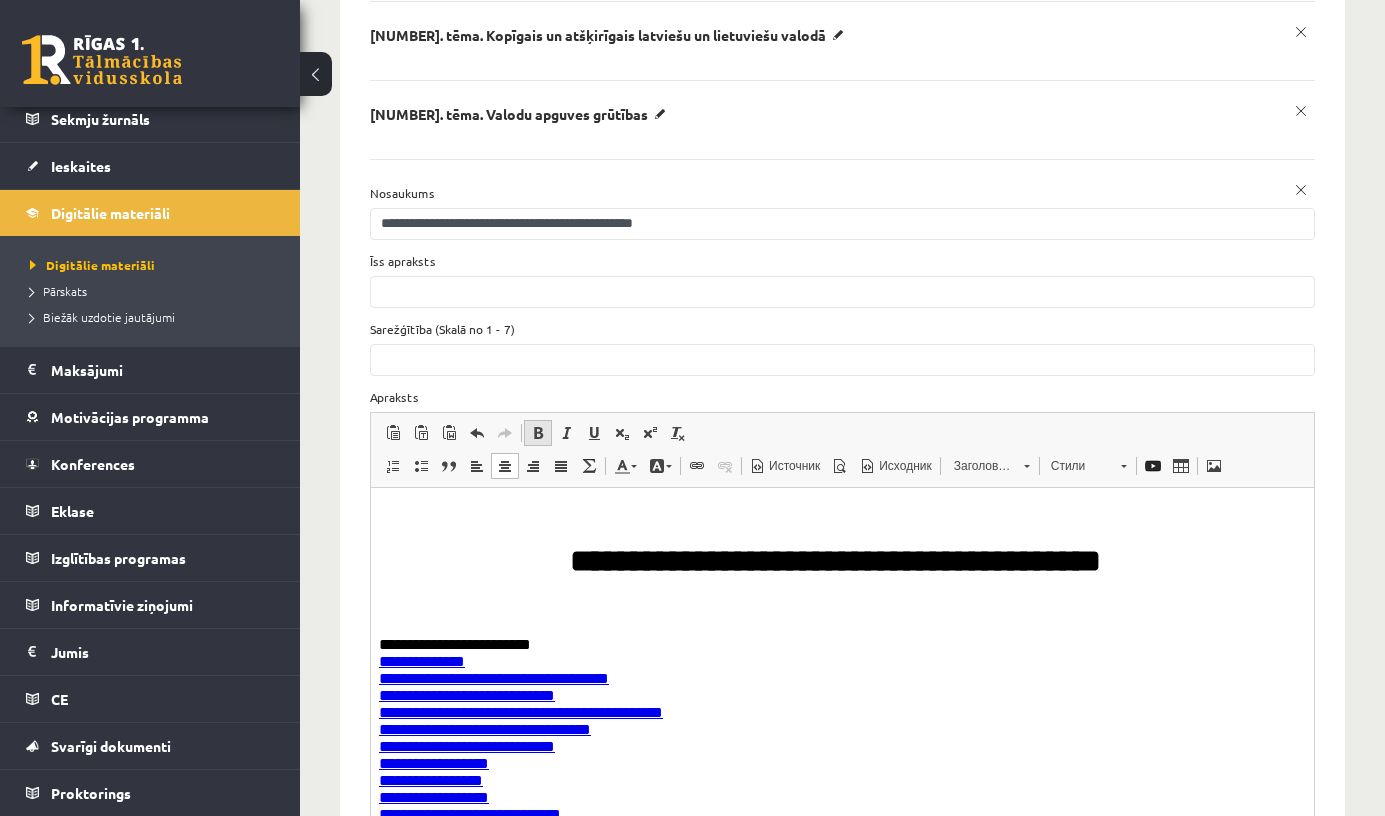 click at bounding box center (538, 433) 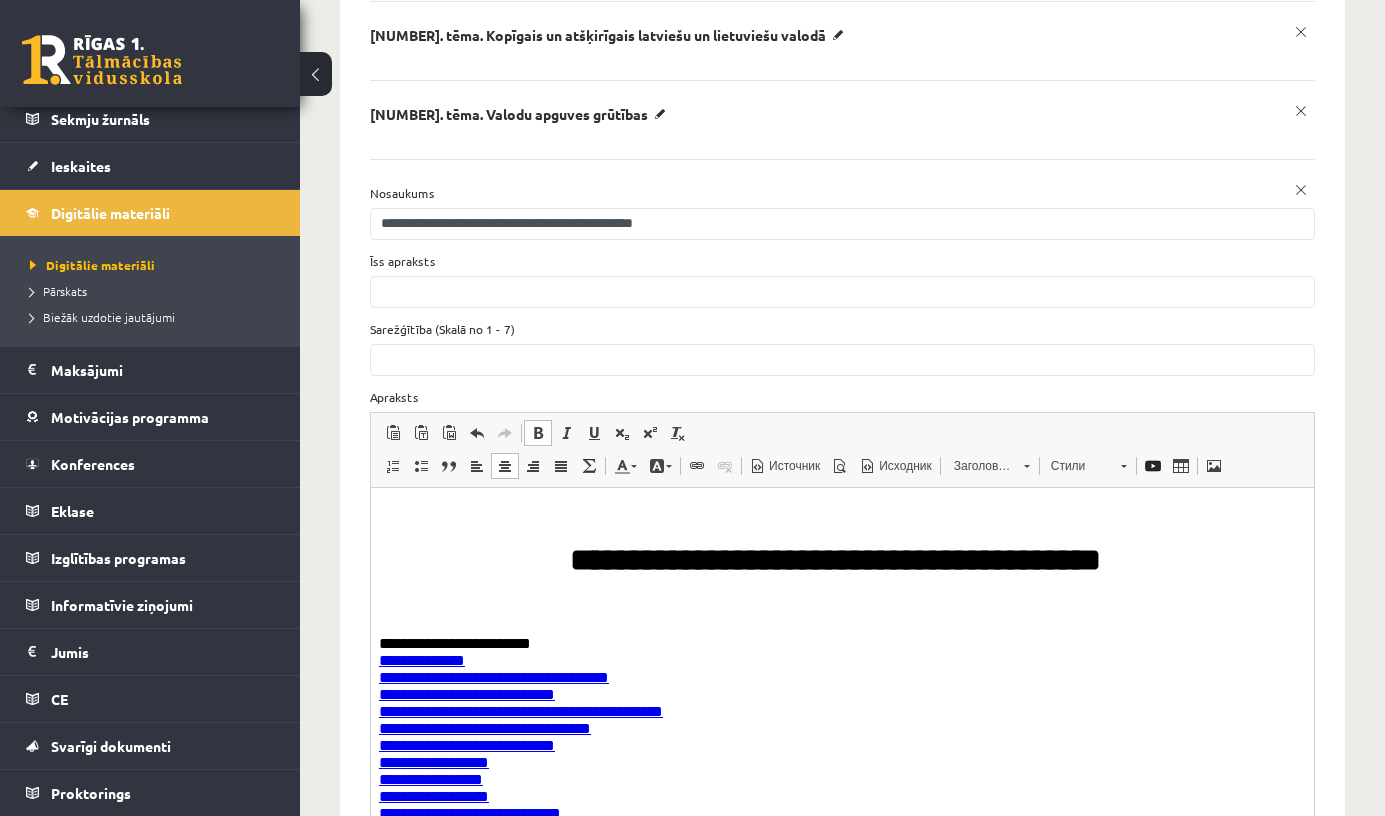 scroll, scrollTop: 270, scrollLeft: 0, axis: vertical 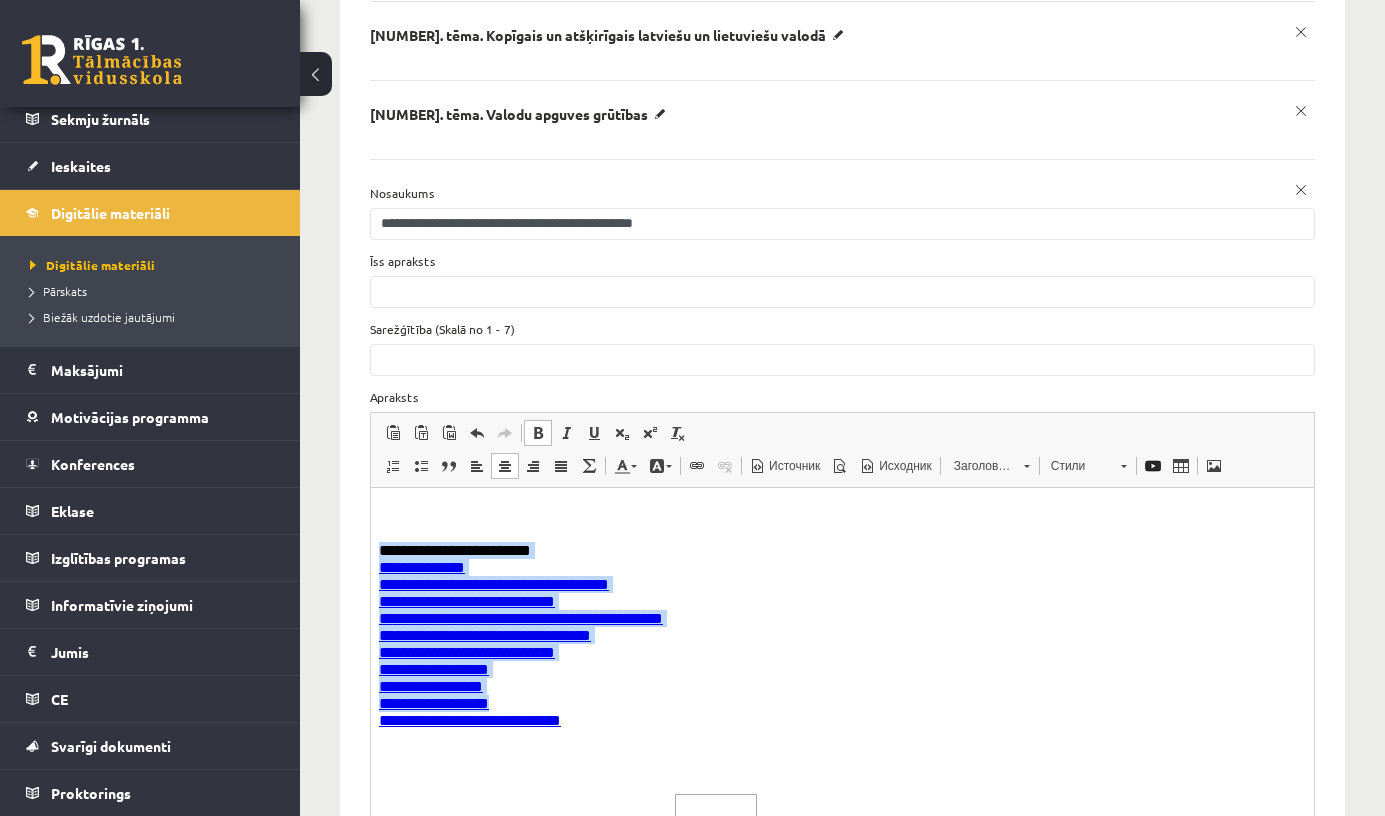 drag, startPoint x: 595, startPoint y: 715, endPoint x: 290, endPoint y: 537, distance: 353.1416 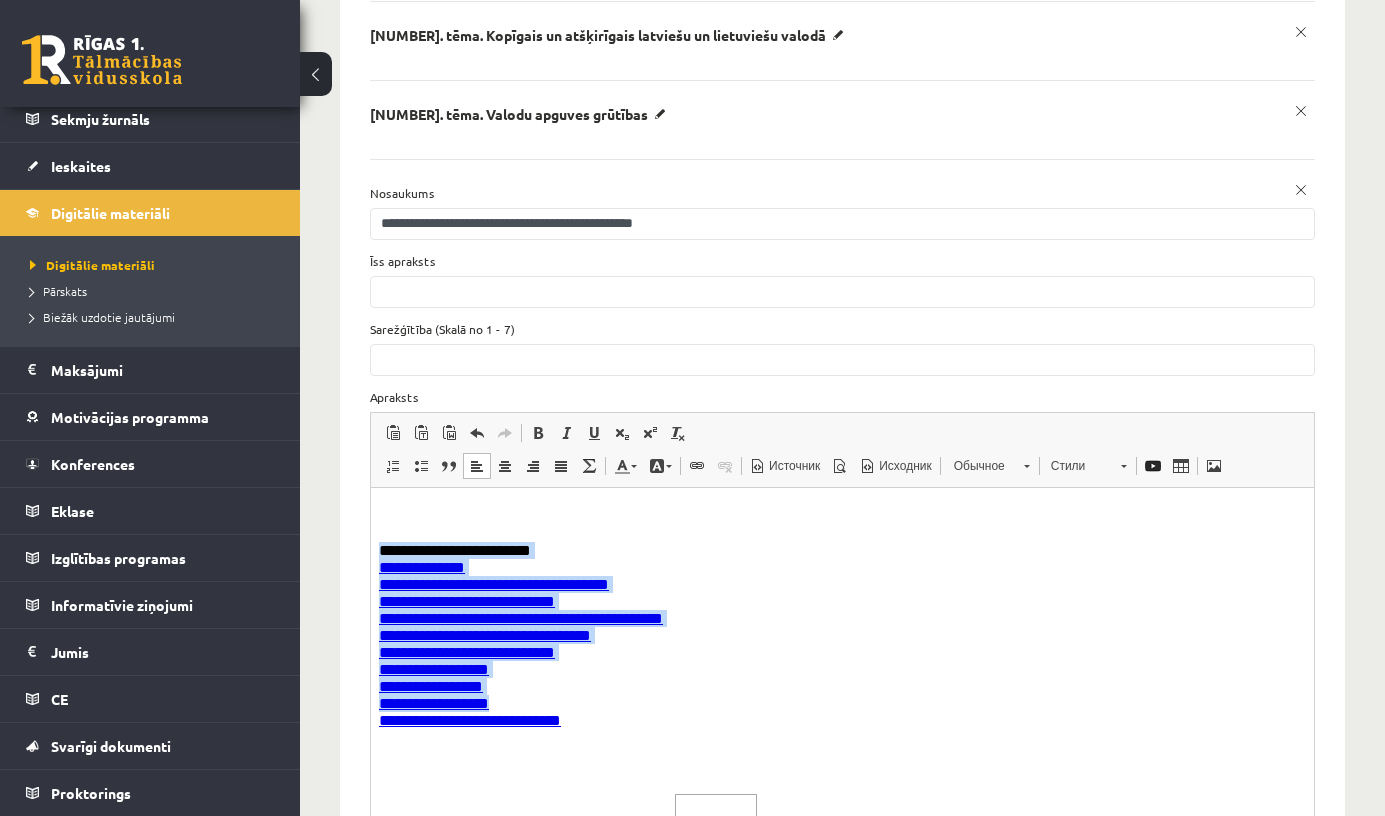 click on "**********" at bounding box center (835, 643) 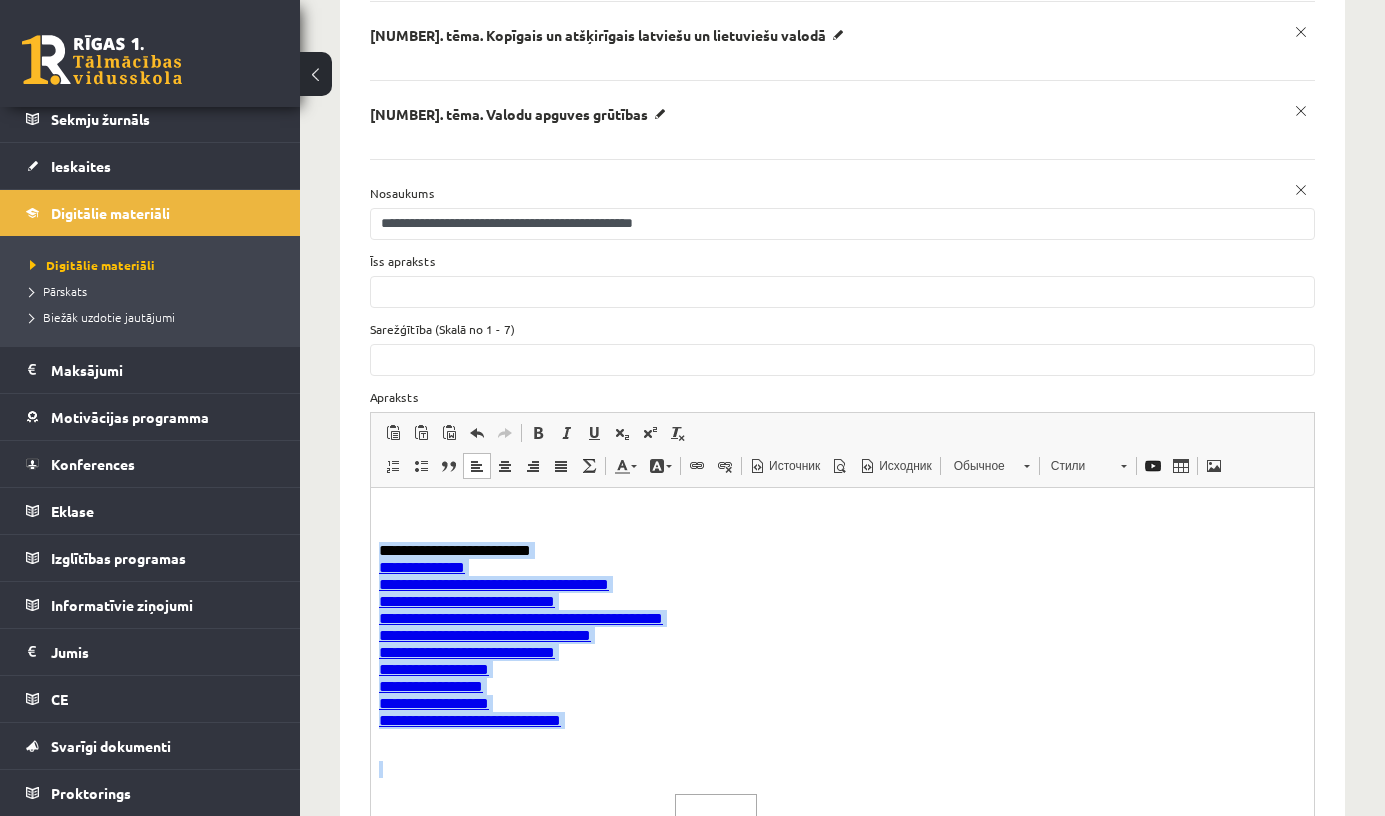 drag, startPoint x: 596, startPoint y: 748, endPoint x: 349, endPoint y: 546, distance: 319.08148 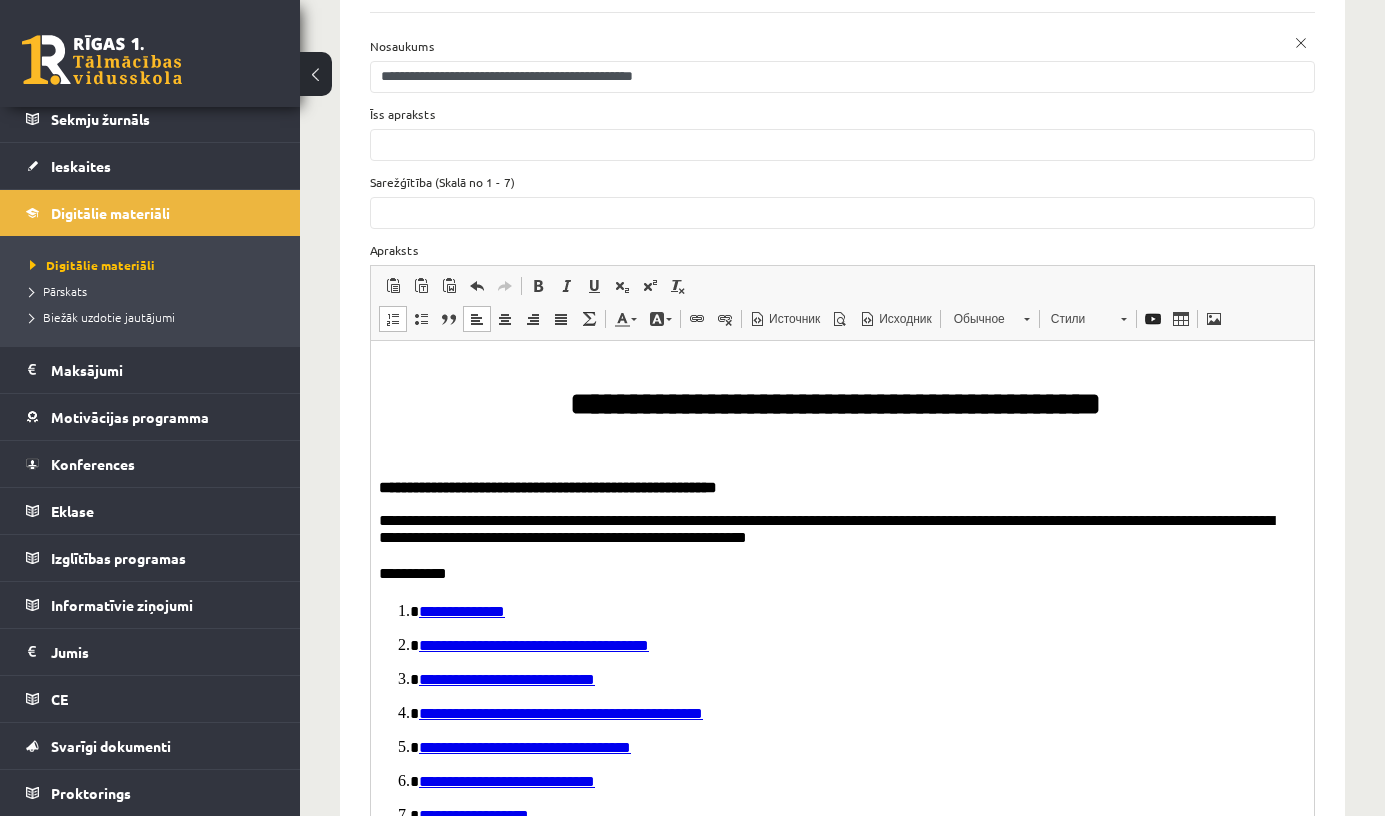 scroll, scrollTop: 0, scrollLeft: 0, axis: both 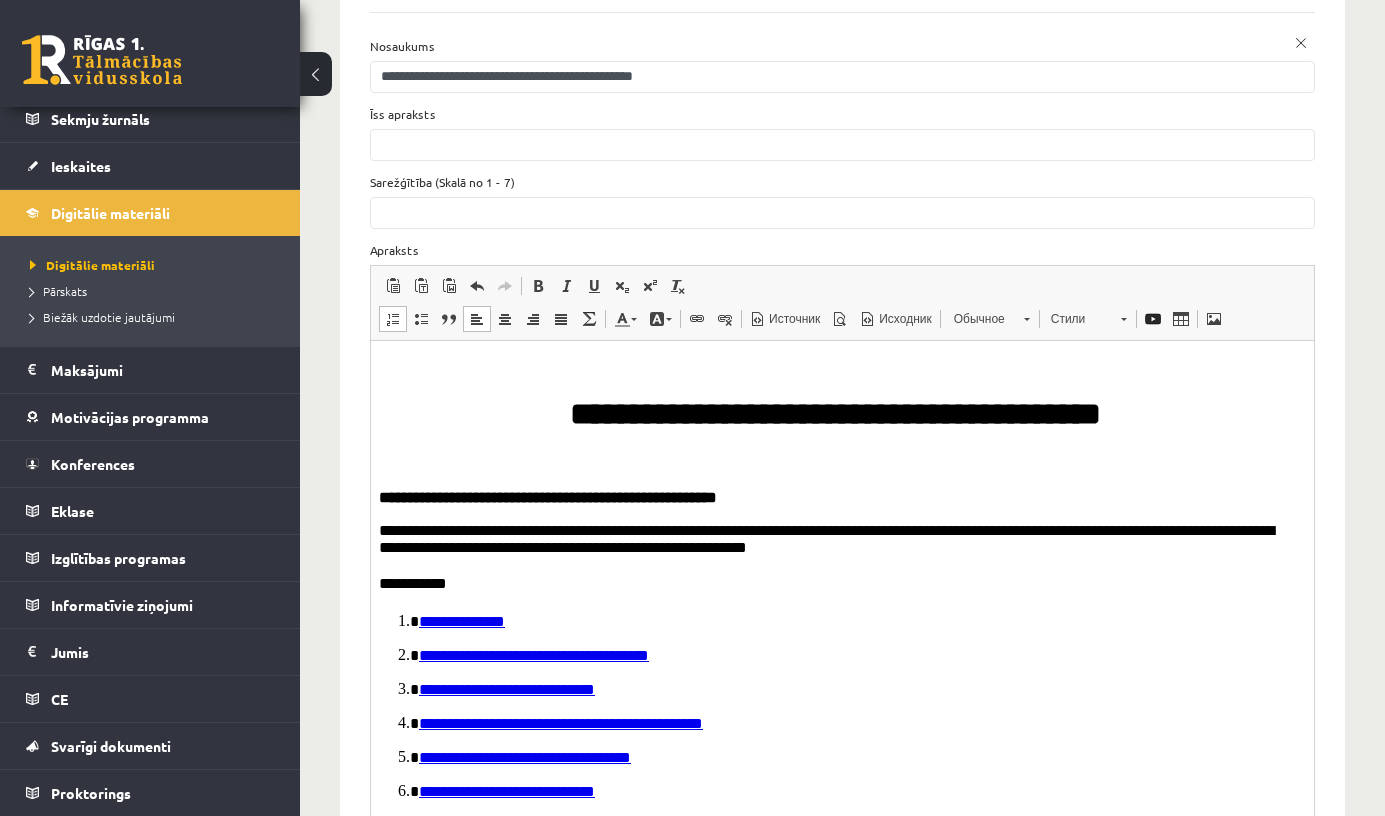 click on "**********" at bounding box center [548, 496] 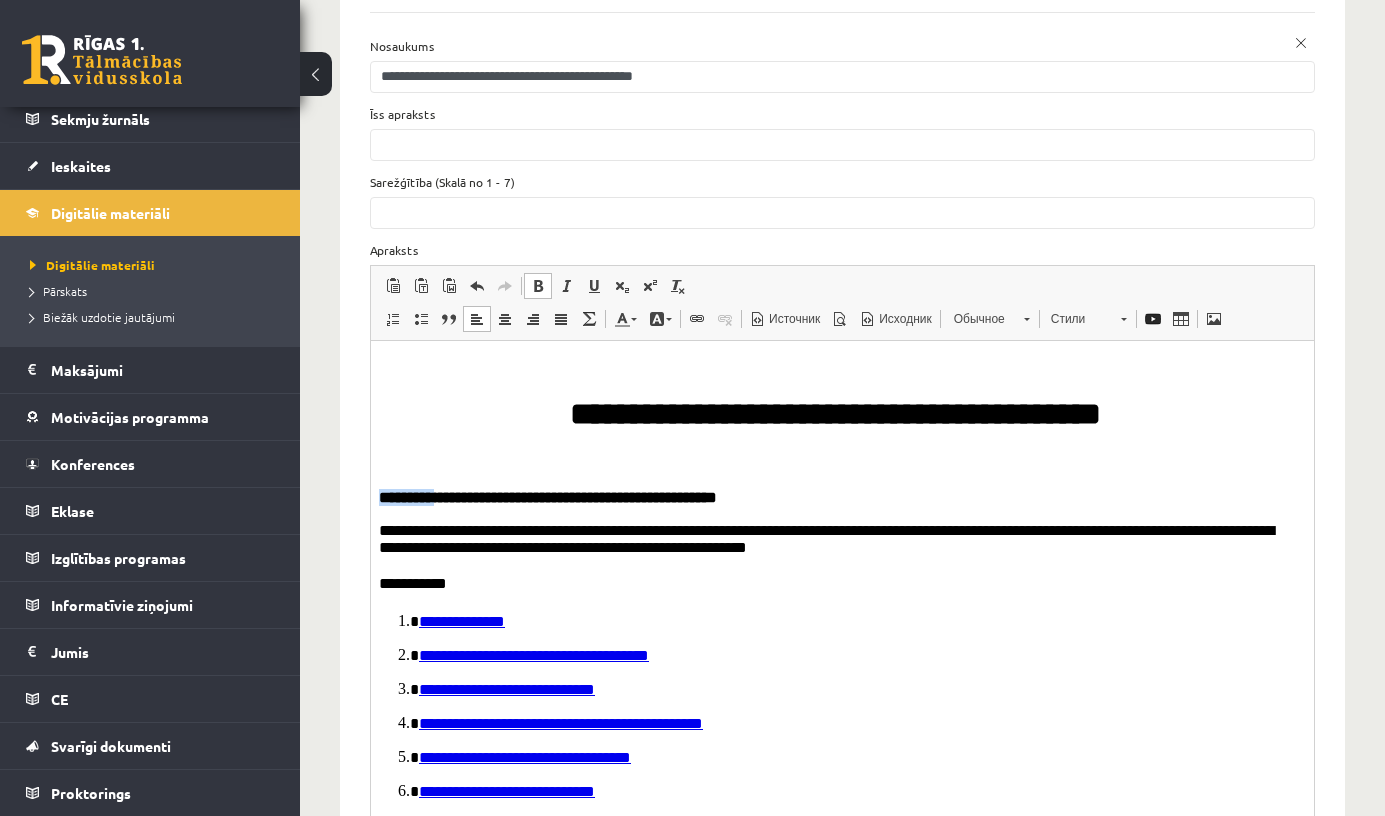 drag, startPoint x: 471, startPoint y: 499, endPoint x: 396, endPoint y: 502, distance: 75.059975 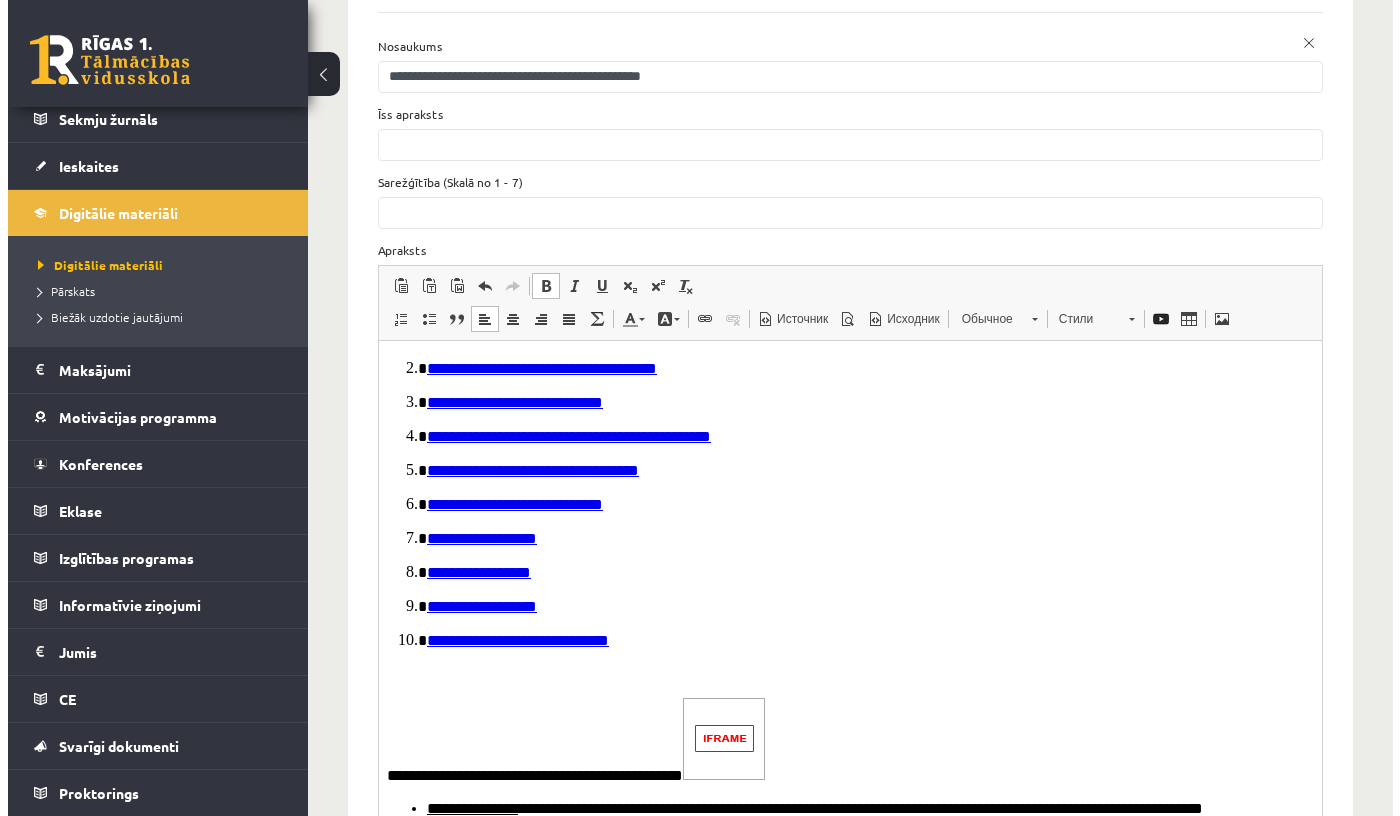 scroll, scrollTop: 428, scrollLeft: 0, axis: vertical 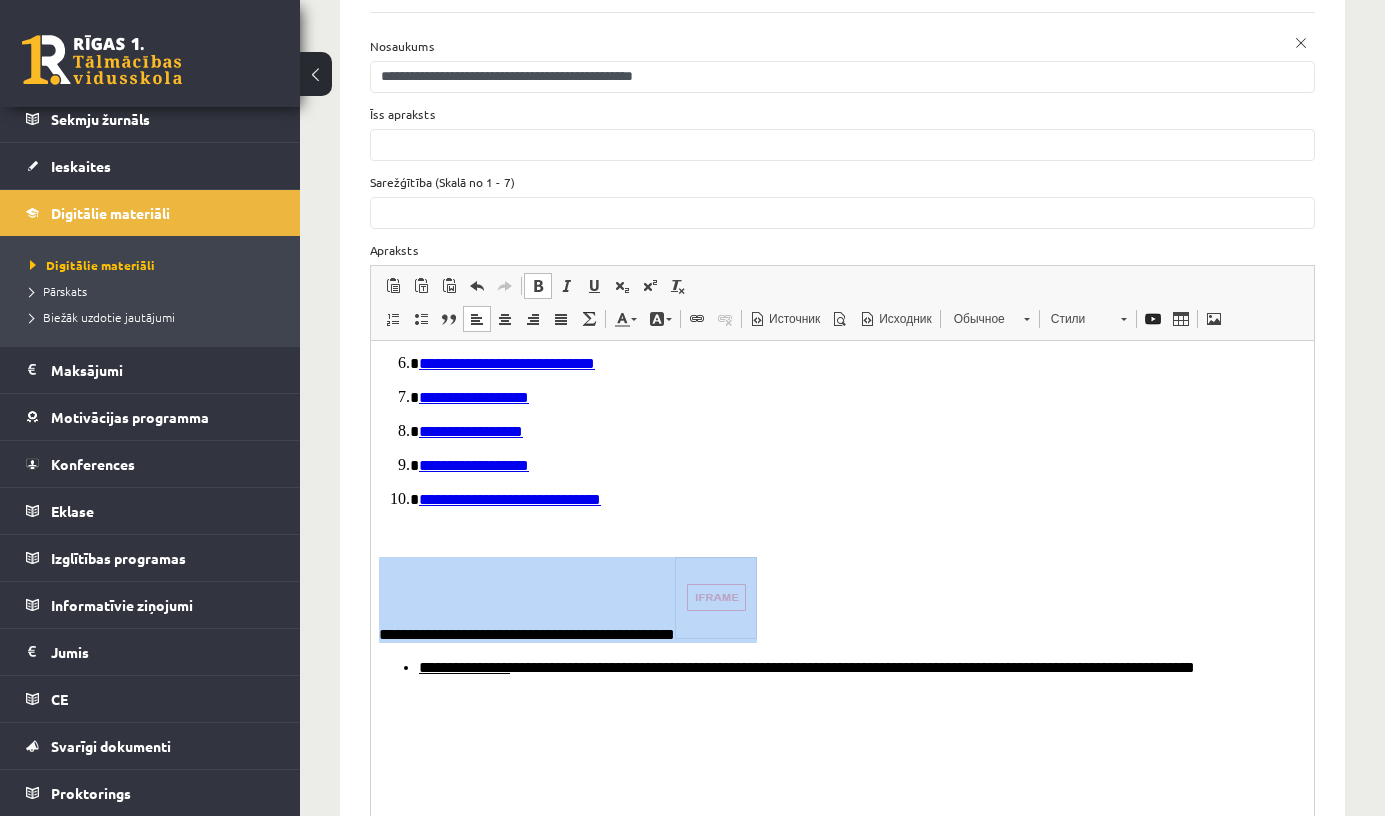 click at bounding box center (716, 597) 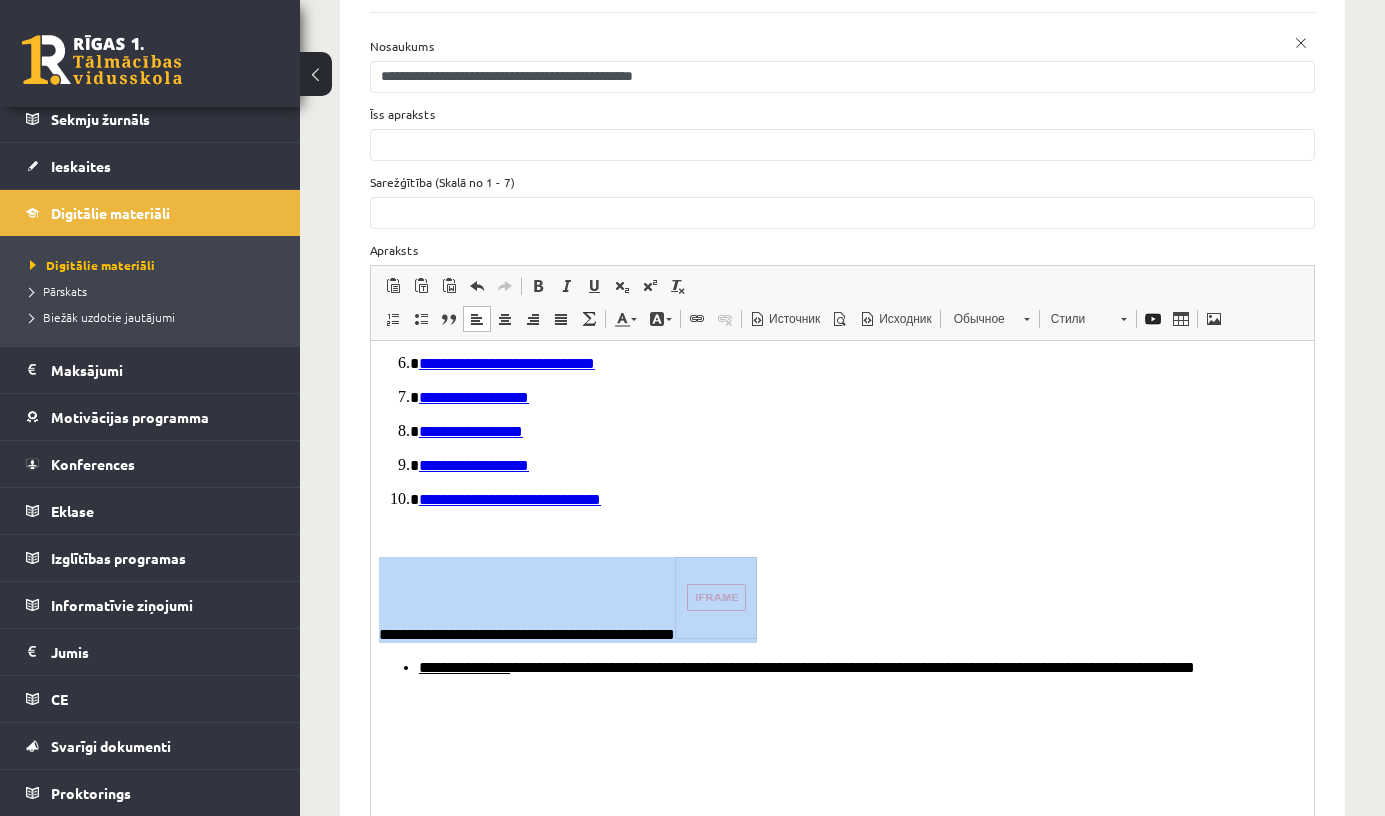 click at bounding box center (716, 597) 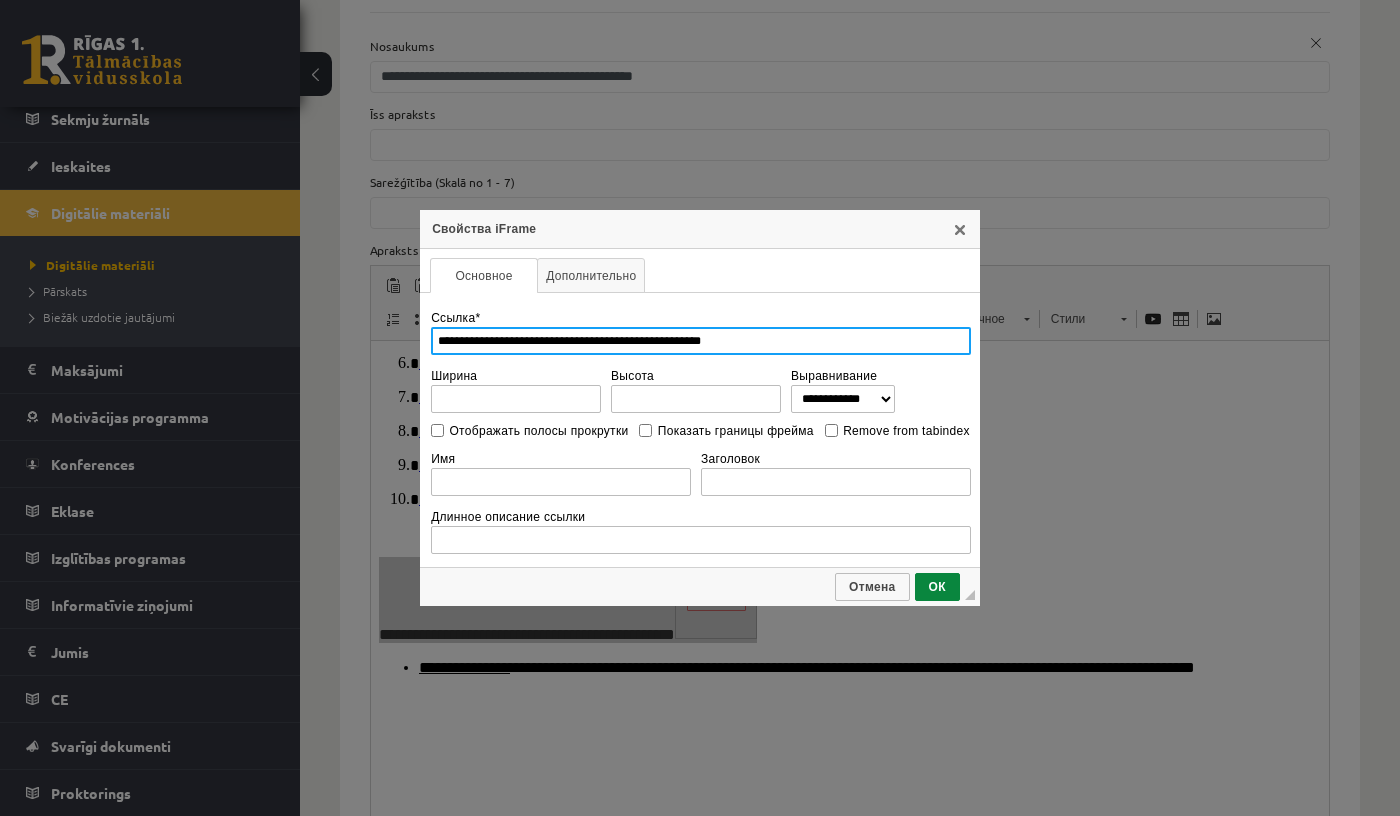 copy on "**********" 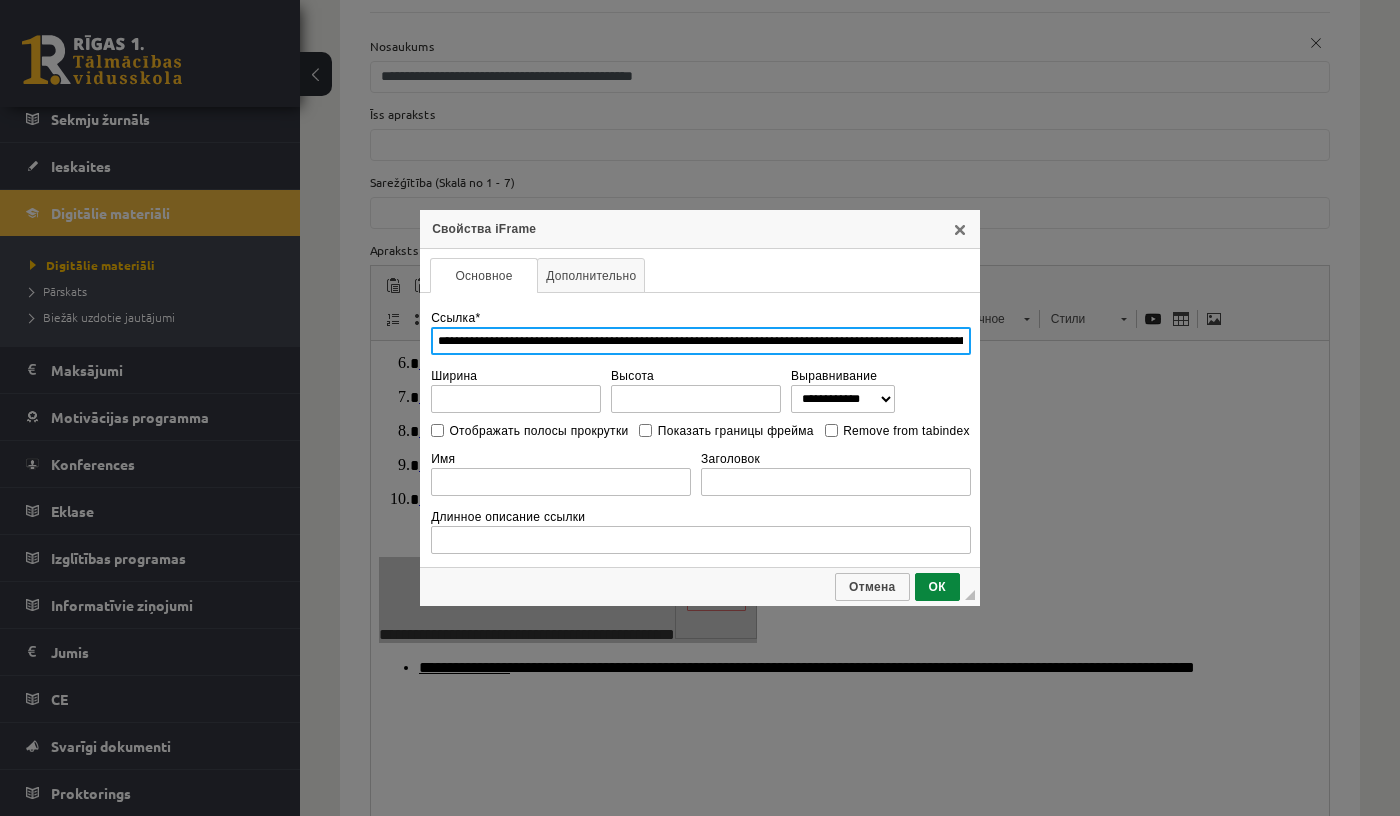scroll, scrollTop: 0, scrollLeft: 297, axis: horizontal 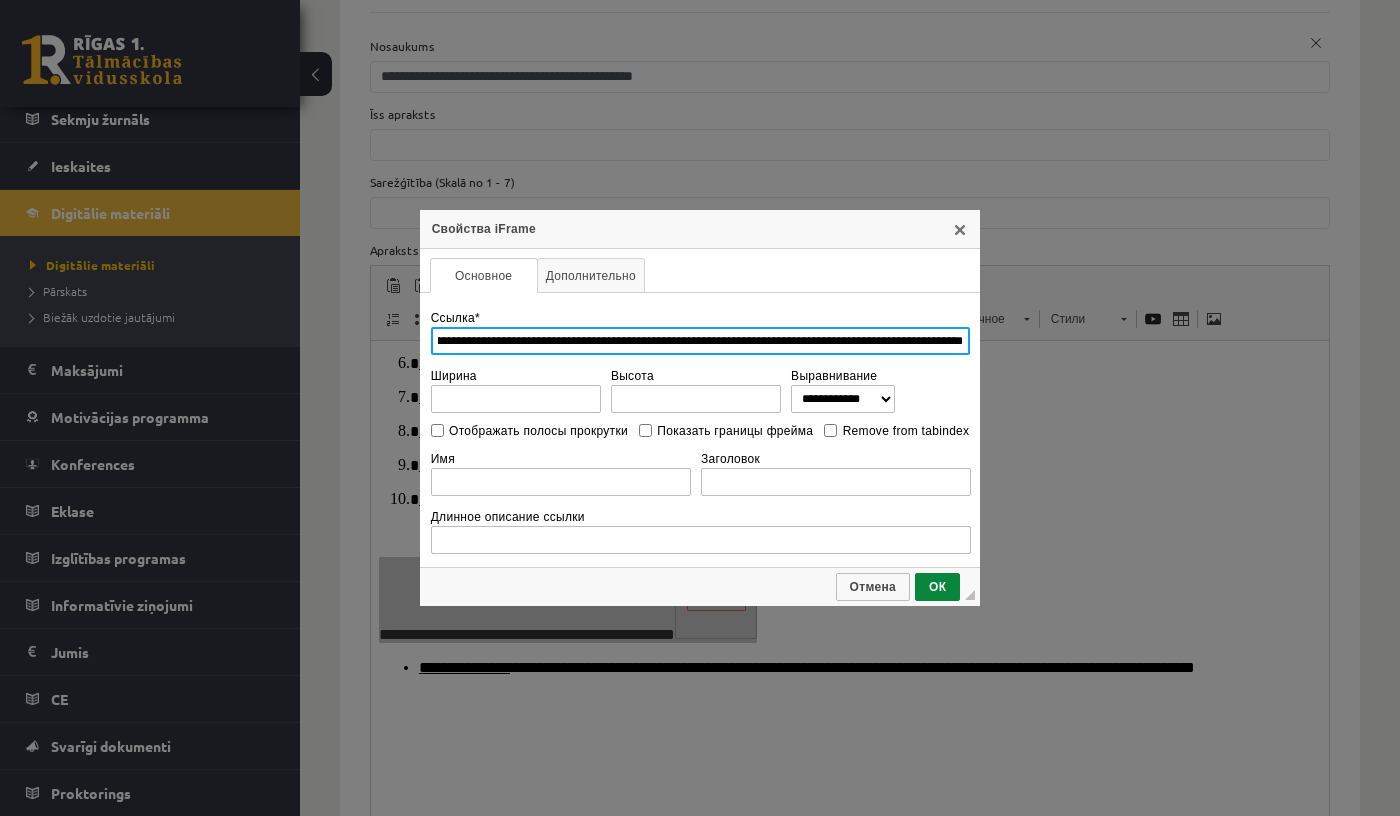 type on "**********" 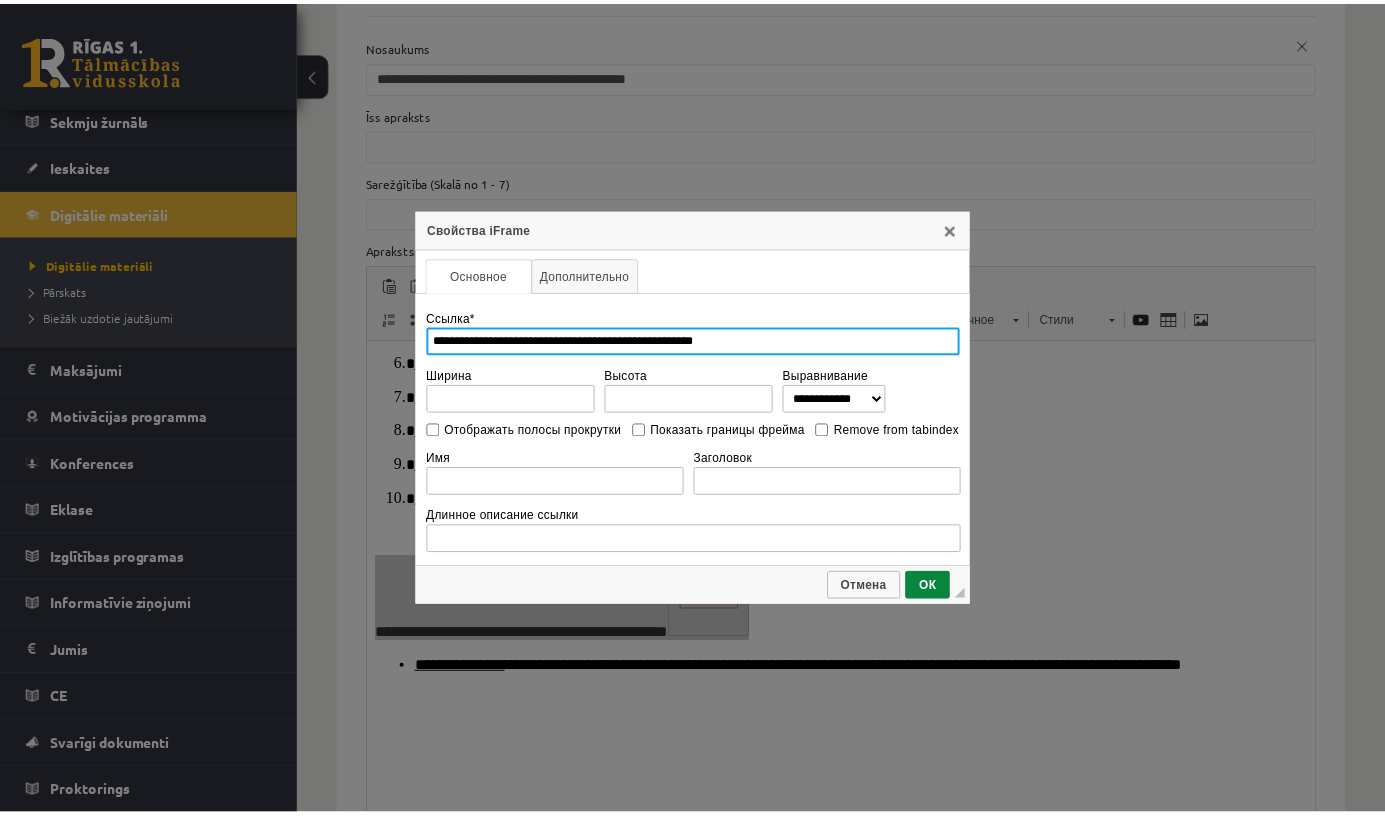 scroll, scrollTop: 0, scrollLeft: 0, axis: both 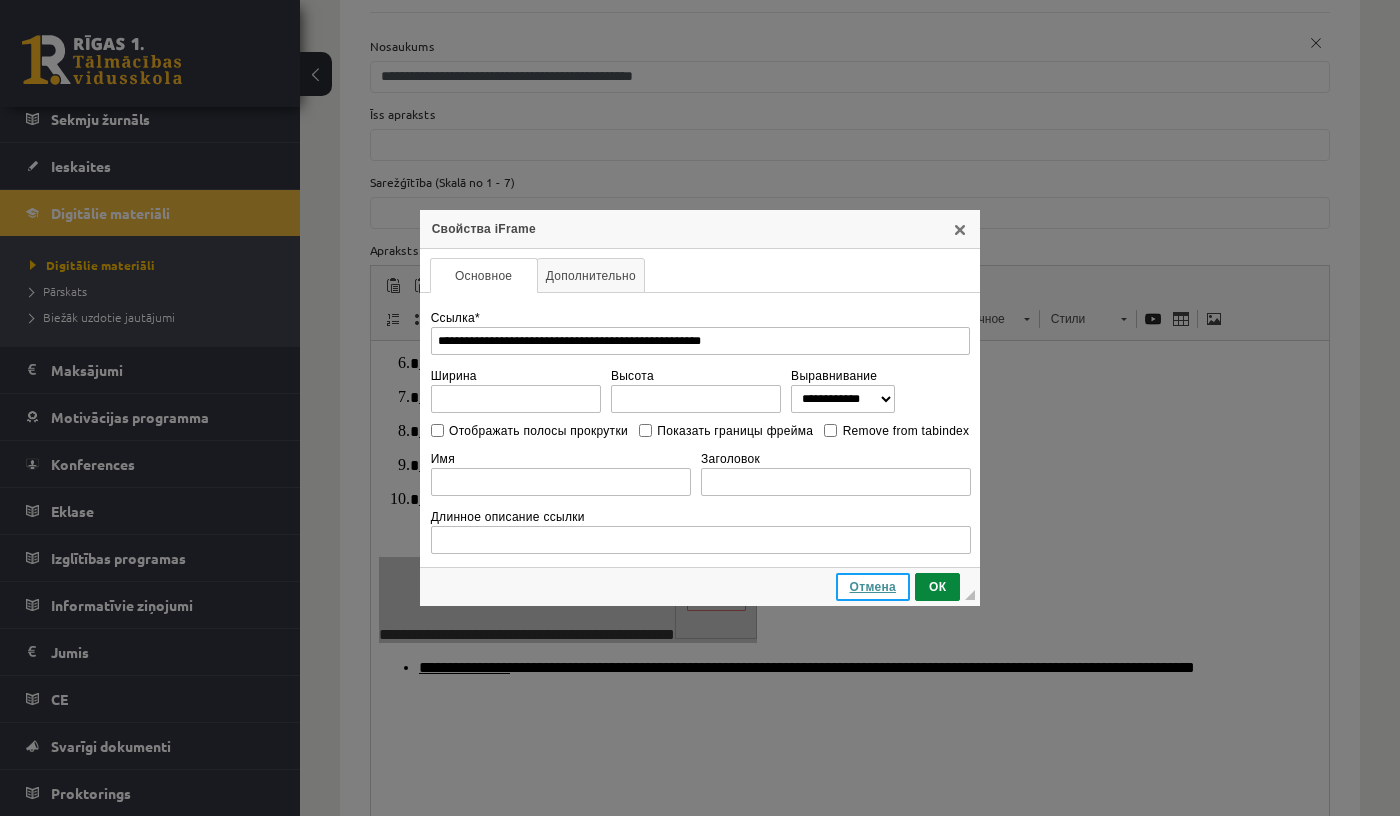 click on "Отмена" at bounding box center (873, 587) 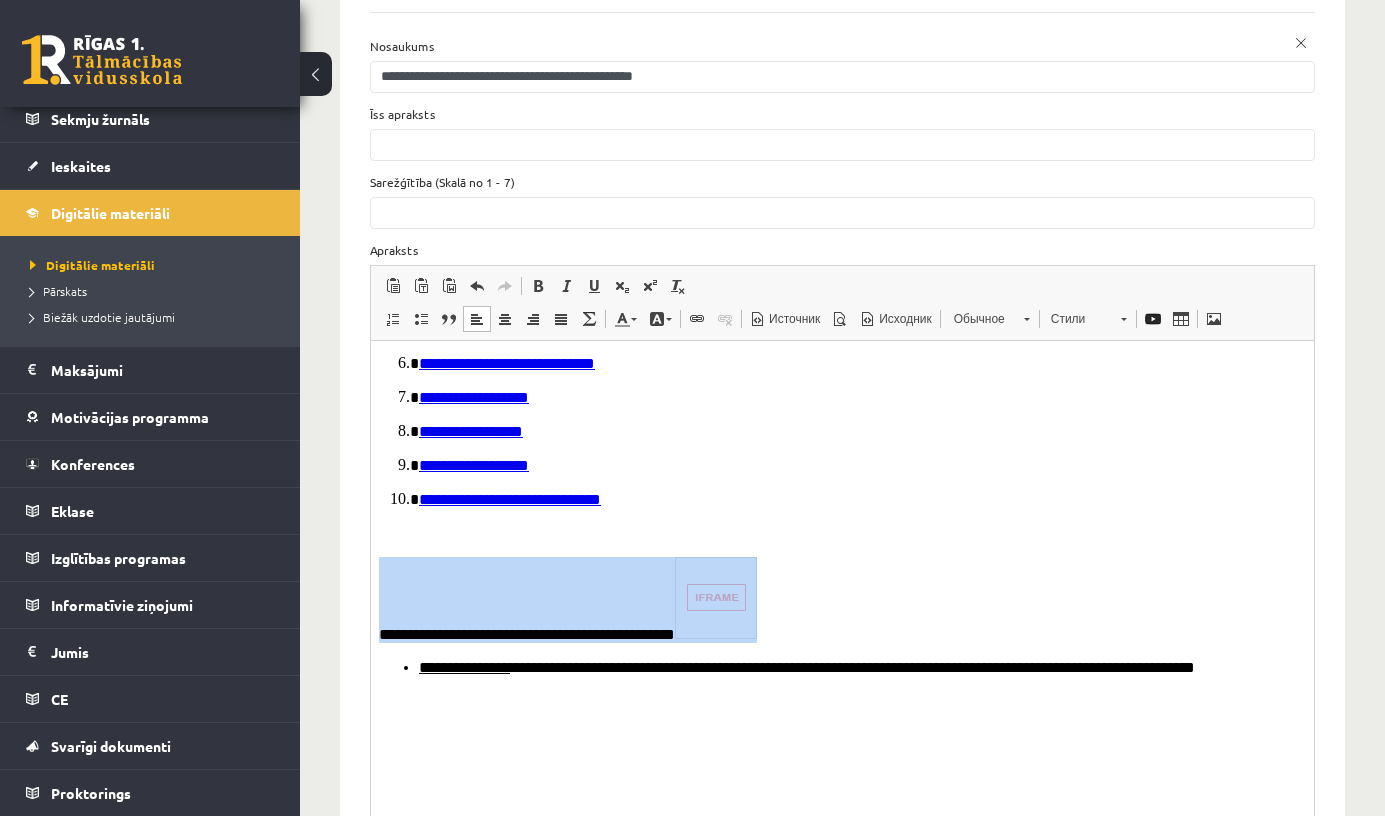 click on "**********" at bounding box center (835, 599) 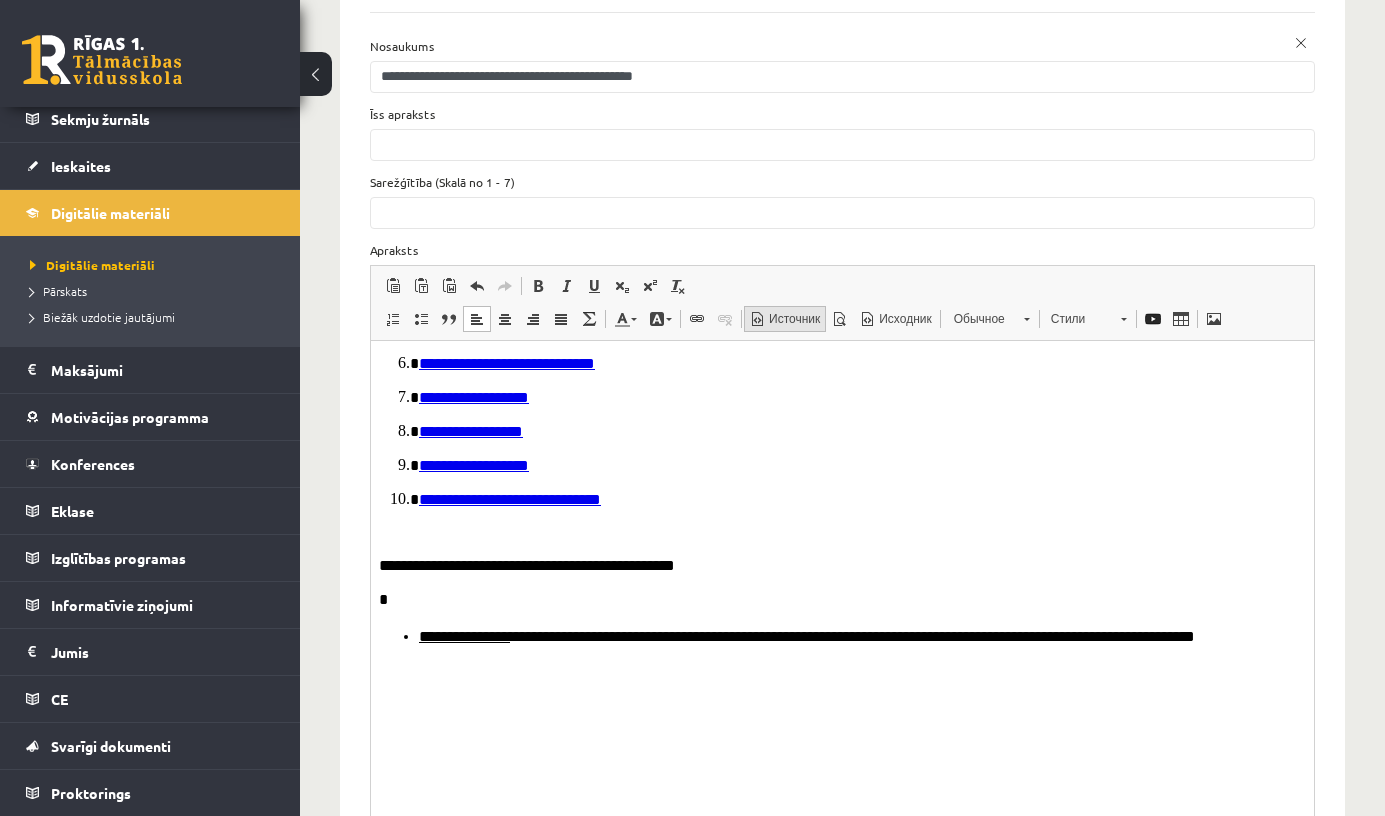 click on "Источник" at bounding box center [793, 319] 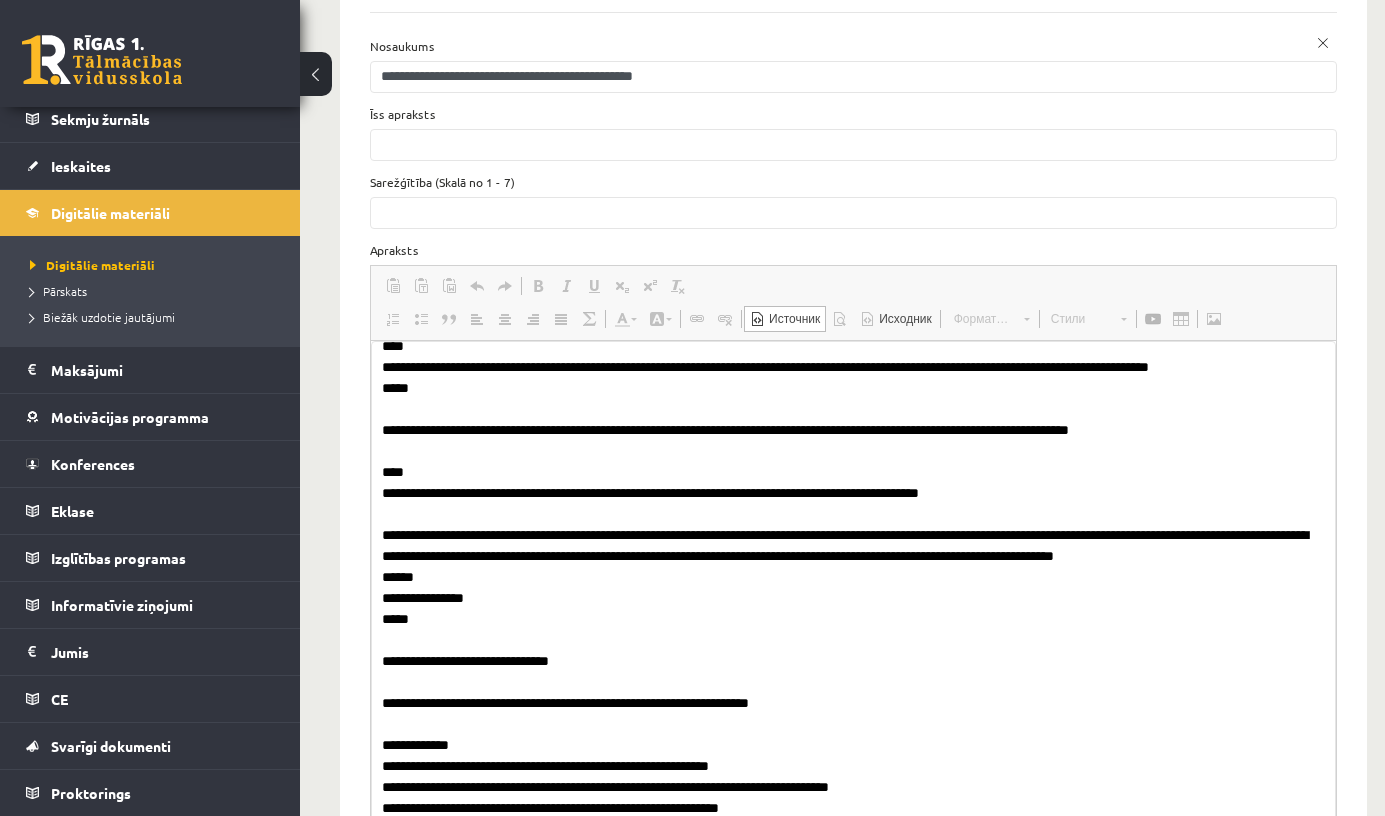 scroll, scrollTop: 1149, scrollLeft: 0, axis: vertical 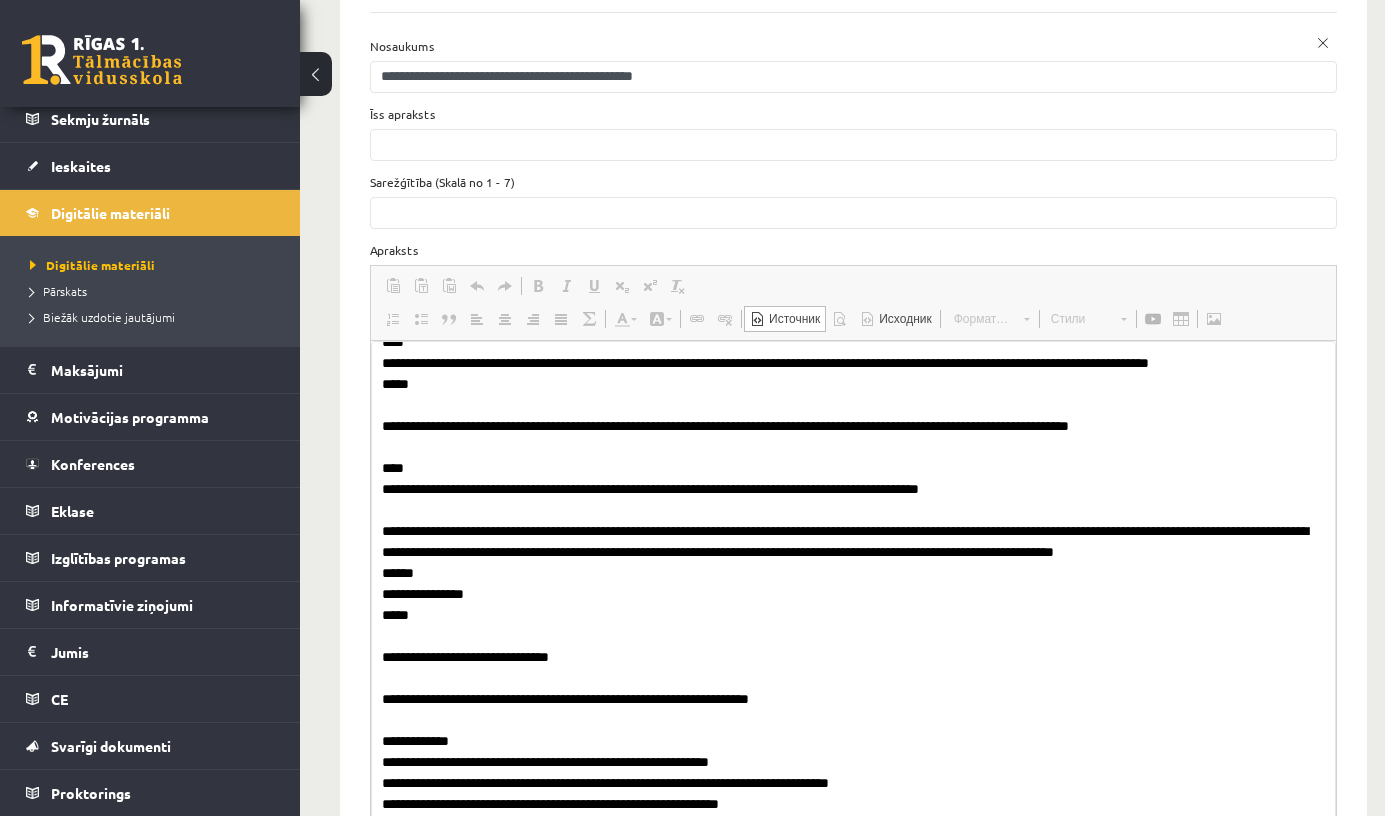 click at bounding box center [853, 697] 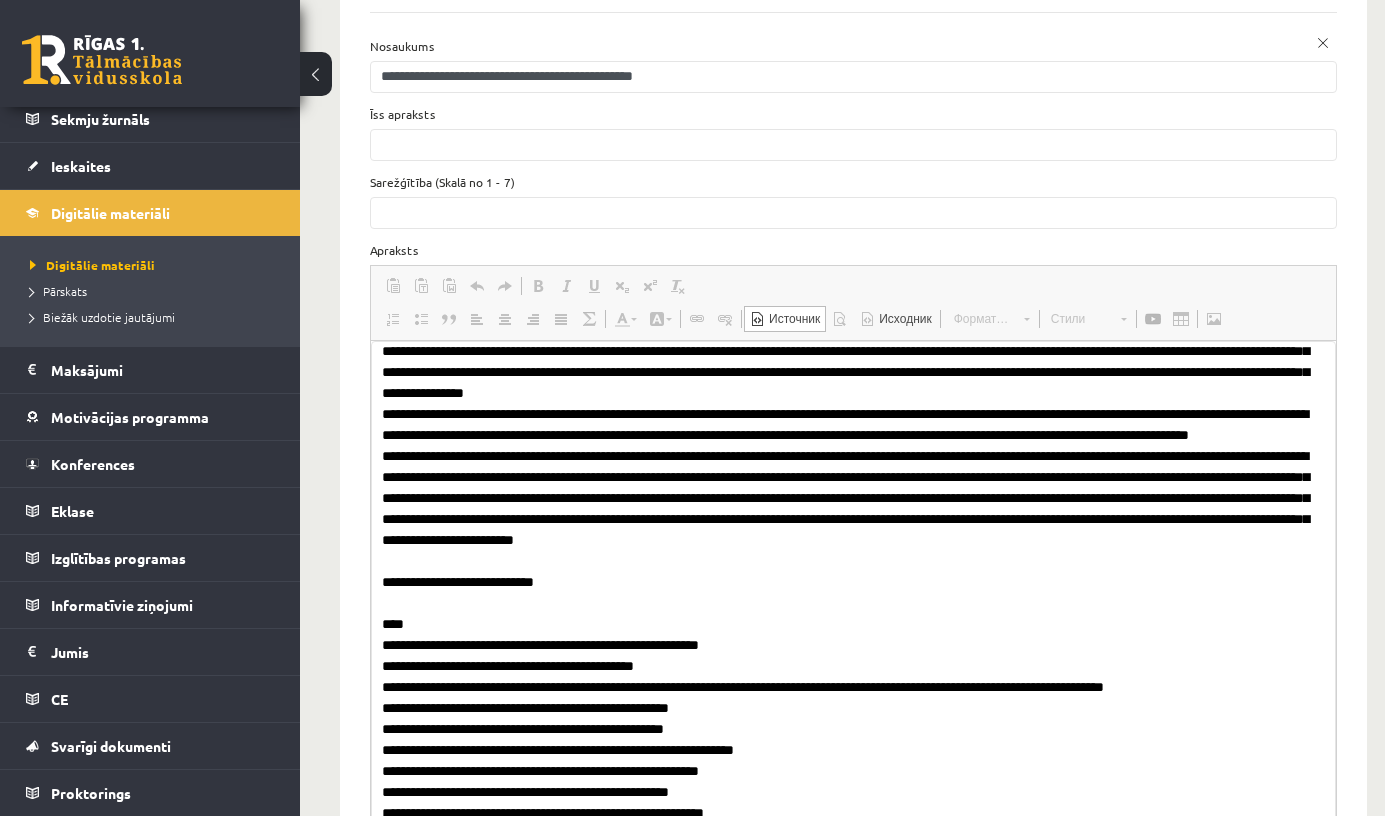 scroll, scrollTop: 3301, scrollLeft: 0, axis: vertical 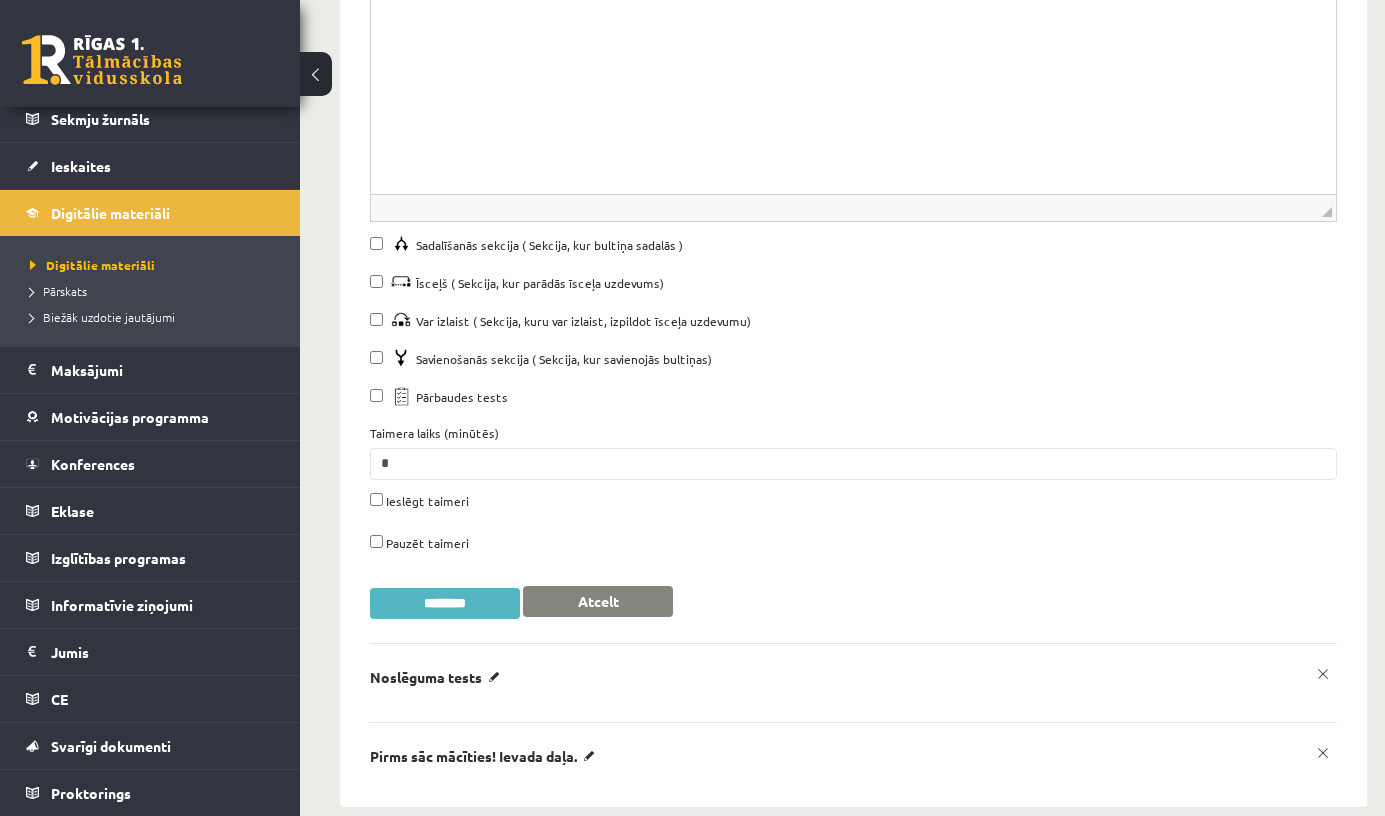 type on "**********" 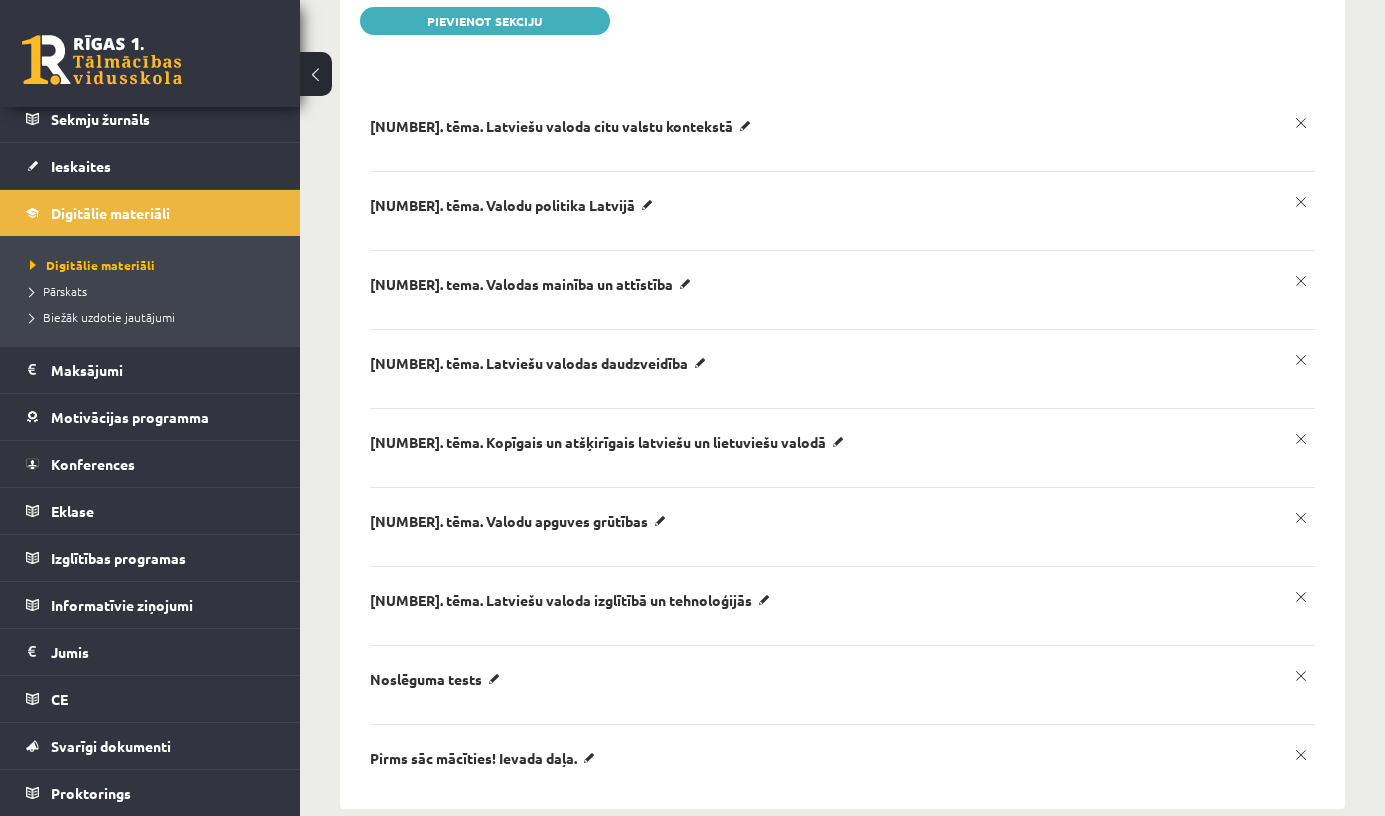 scroll, scrollTop: 0, scrollLeft: 0, axis: both 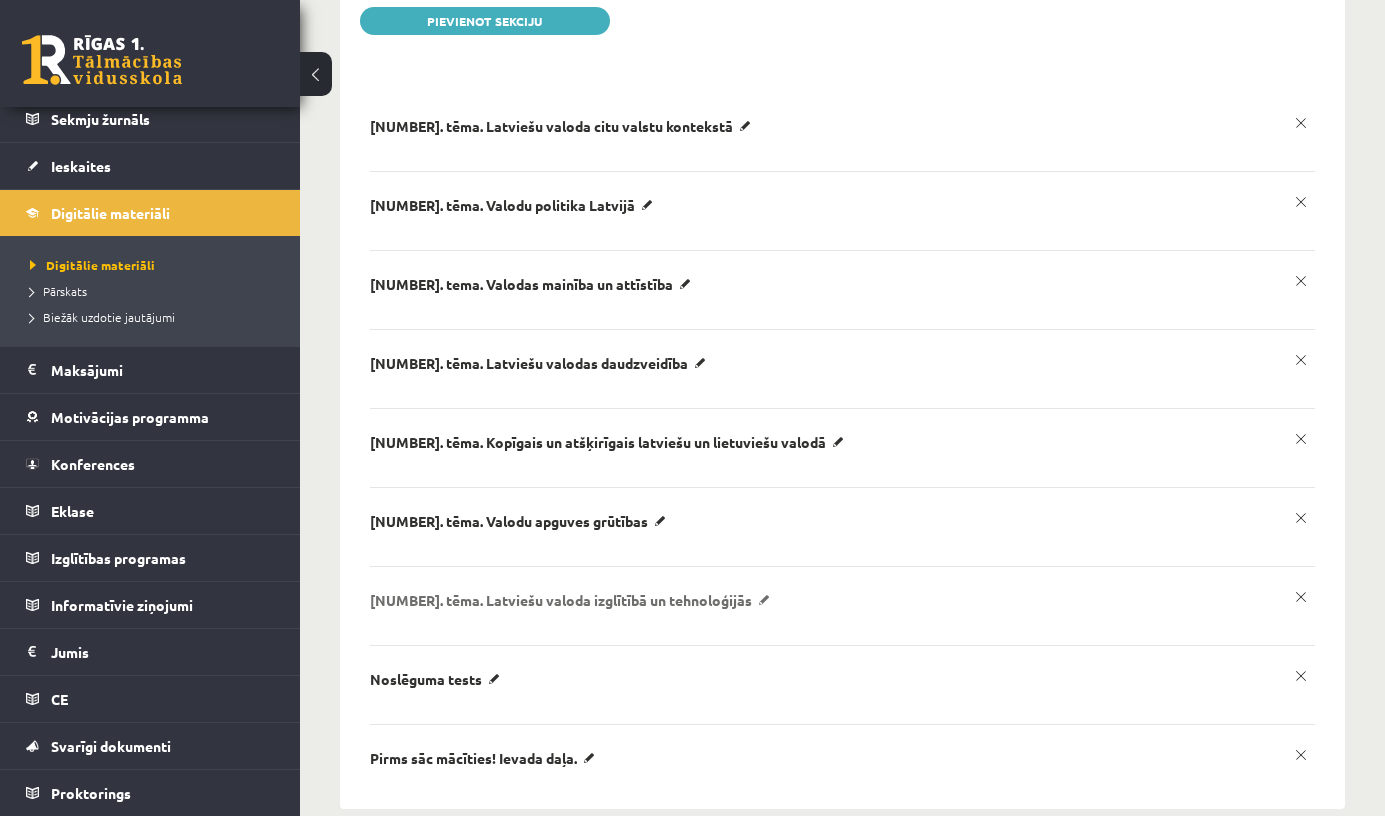 click on "7. tēma. Latviešu valoda izglītībā un tehnoloģijās" at bounding box center (564, 126) 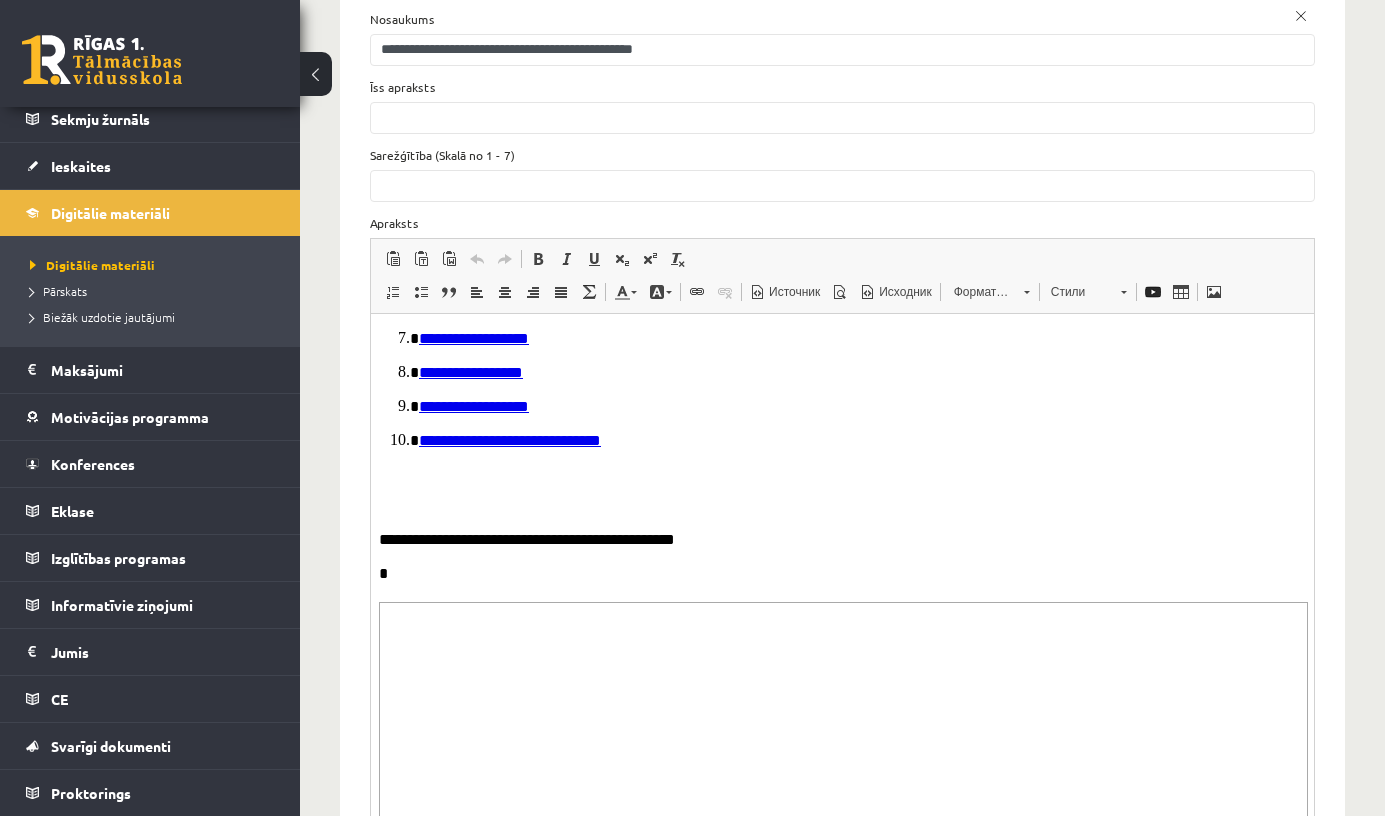 scroll, scrollTop: 455, scrollLeft: 0, axis: vertical 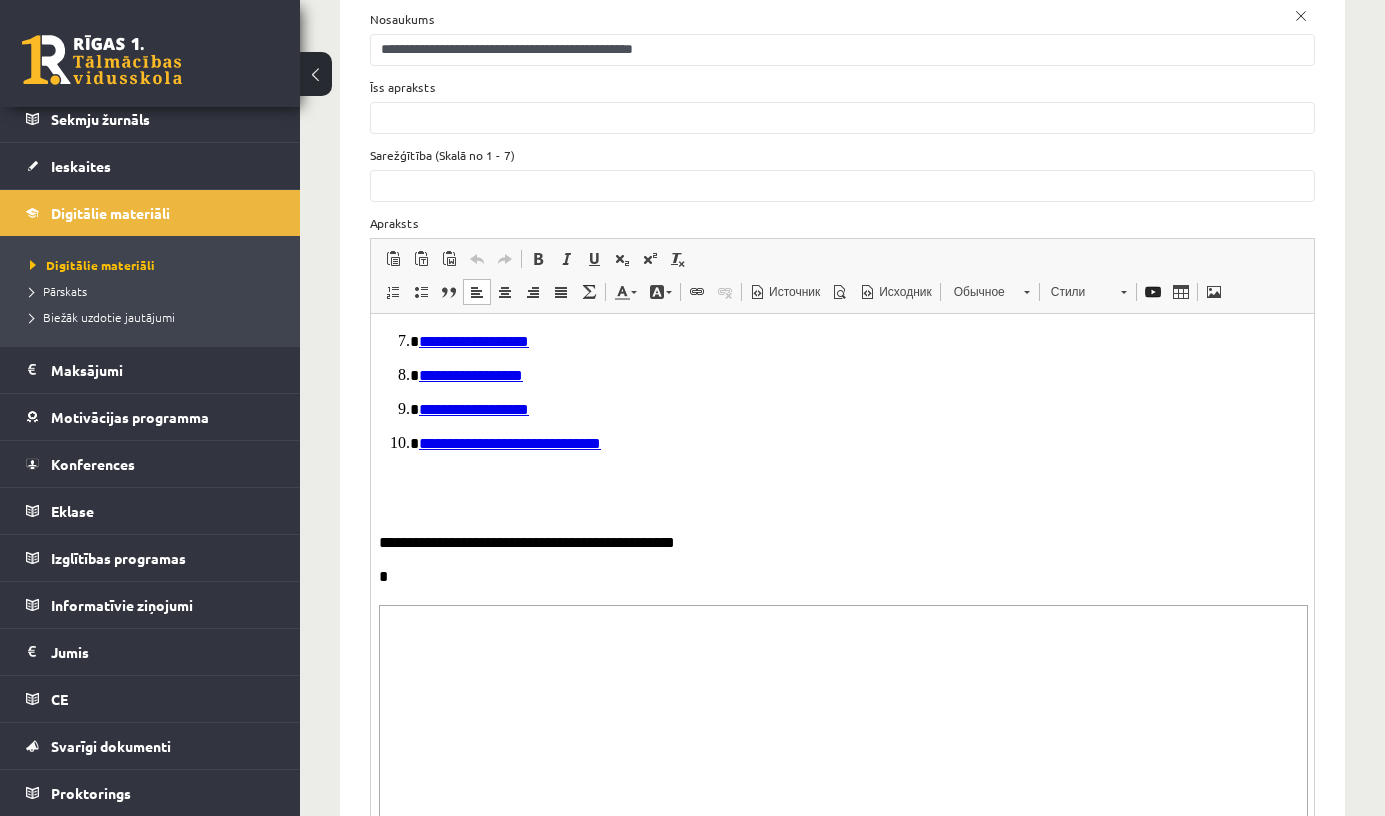 click on "**********" at bounding box center [842, 2774] 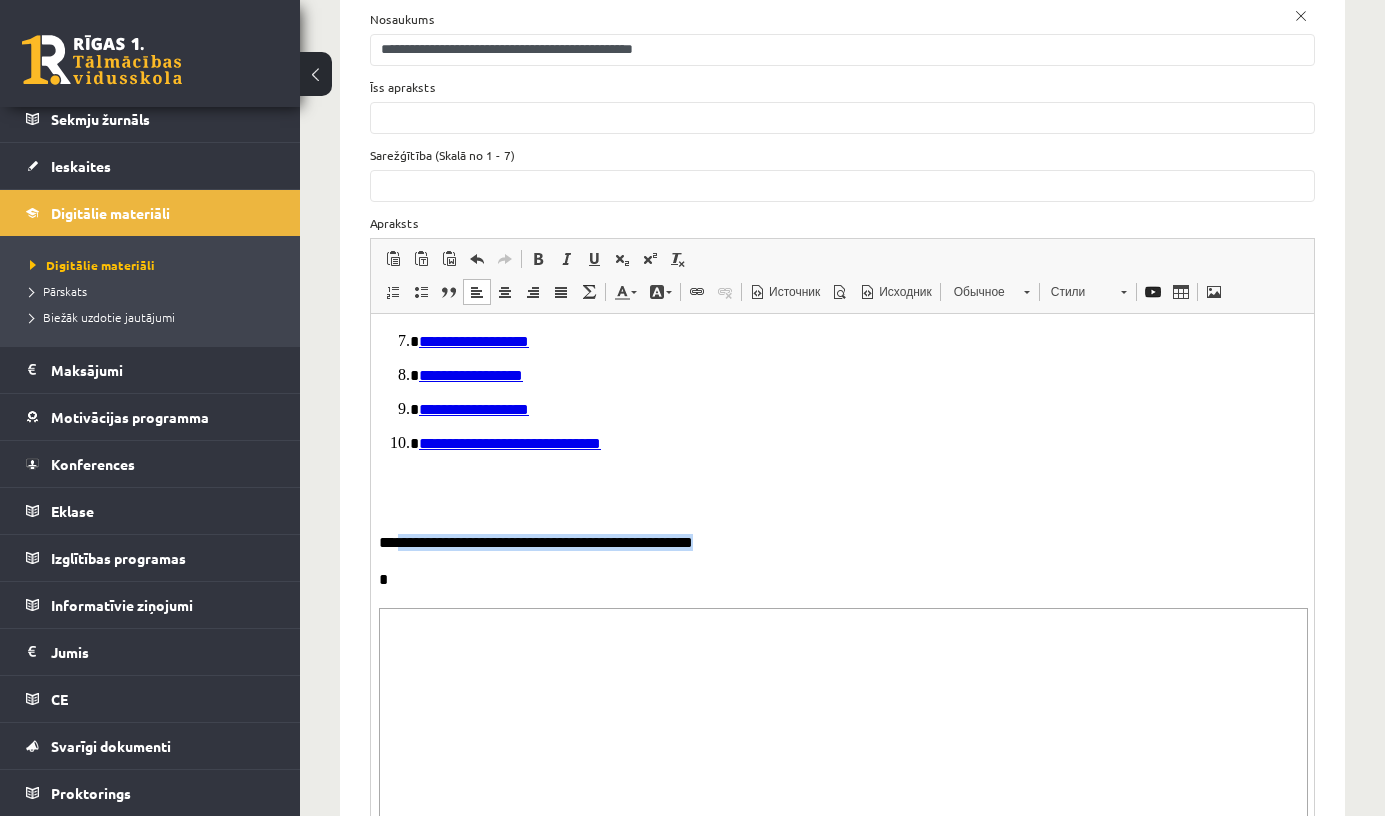 drag, startPoint x: 741, startPoint y: 557, endPoint x: 400, endPoint y: 563, distance: 341.0528 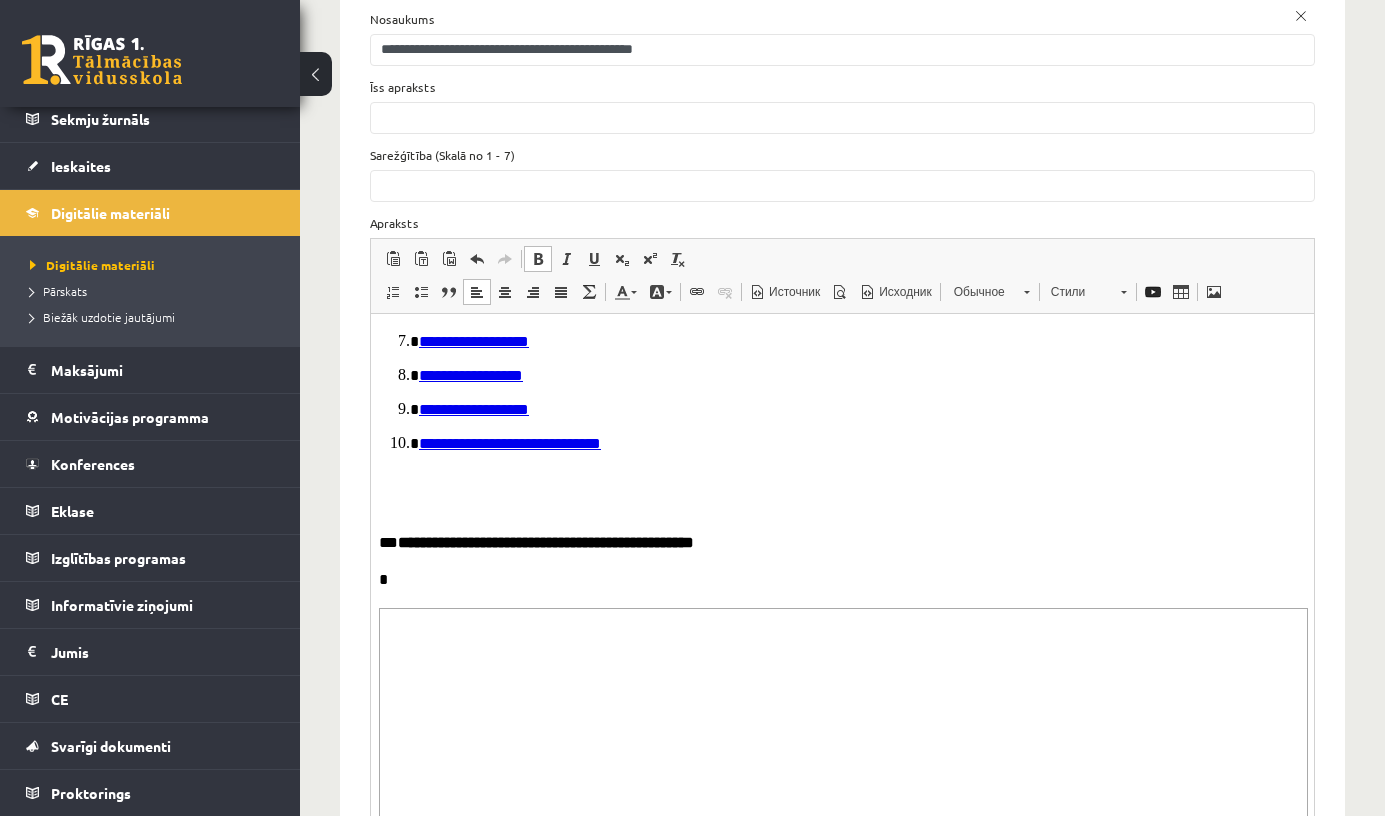 click on "**********" at bounding box center (842, 2778) 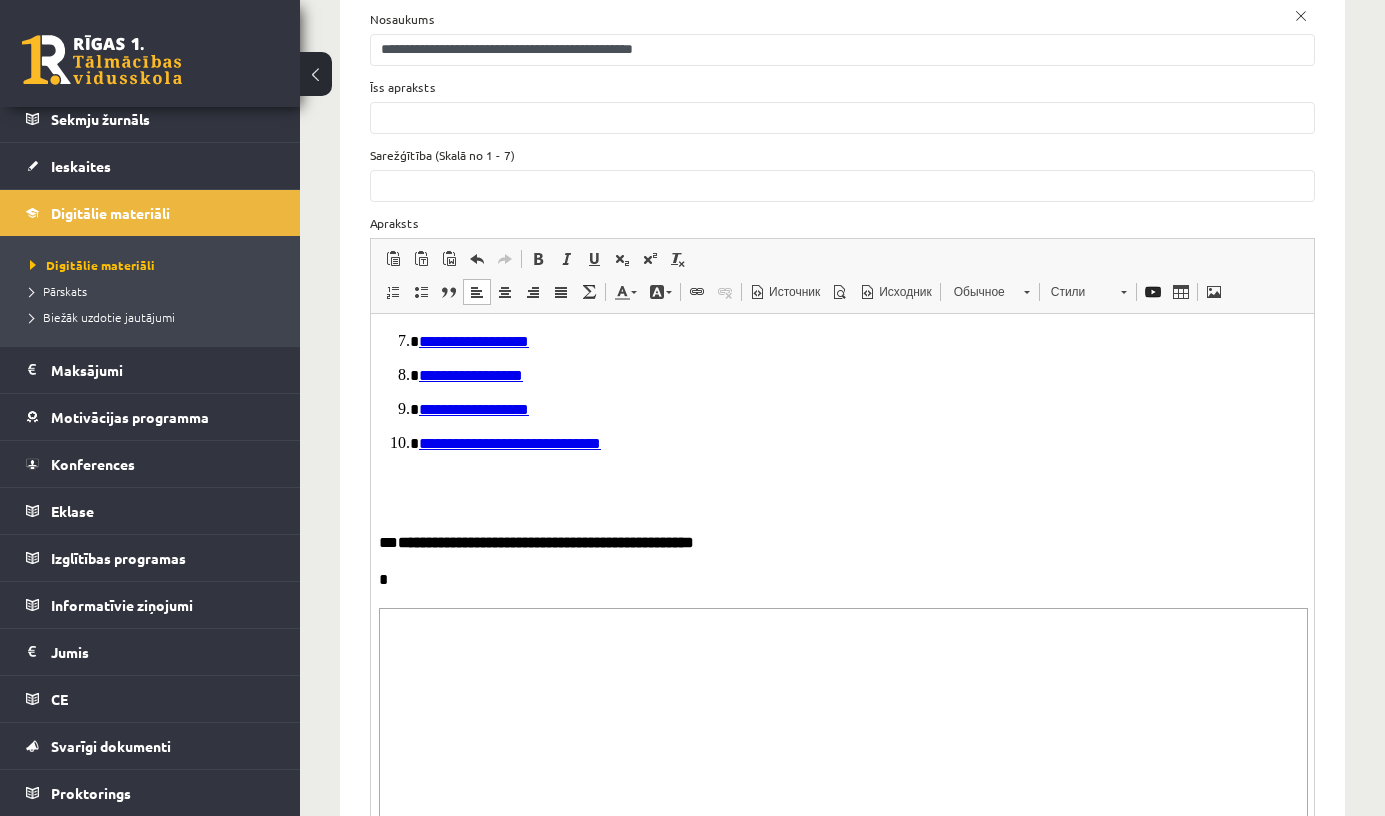 click on "*" at bounding box center (835, 580) 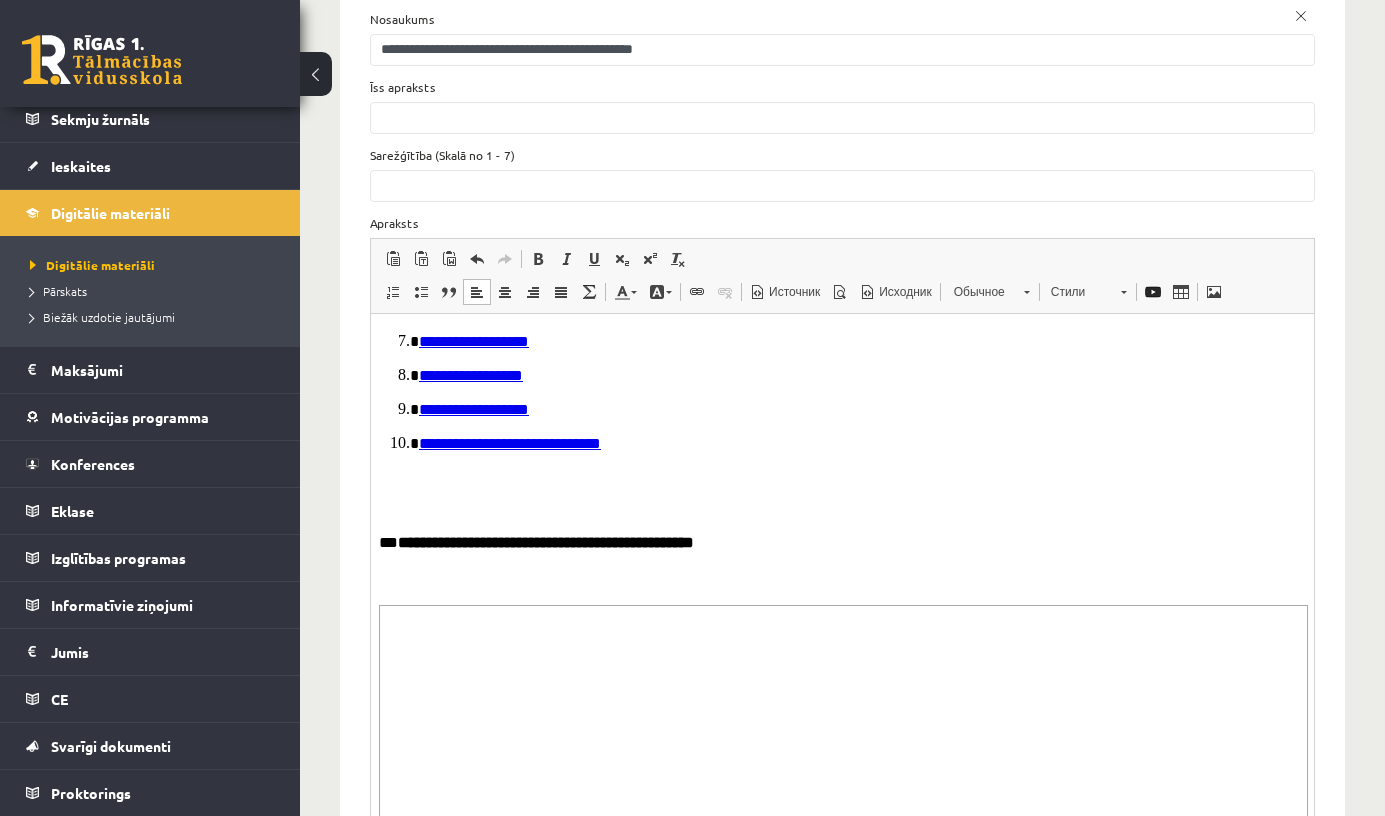 click at bounding box center [843, 1068] 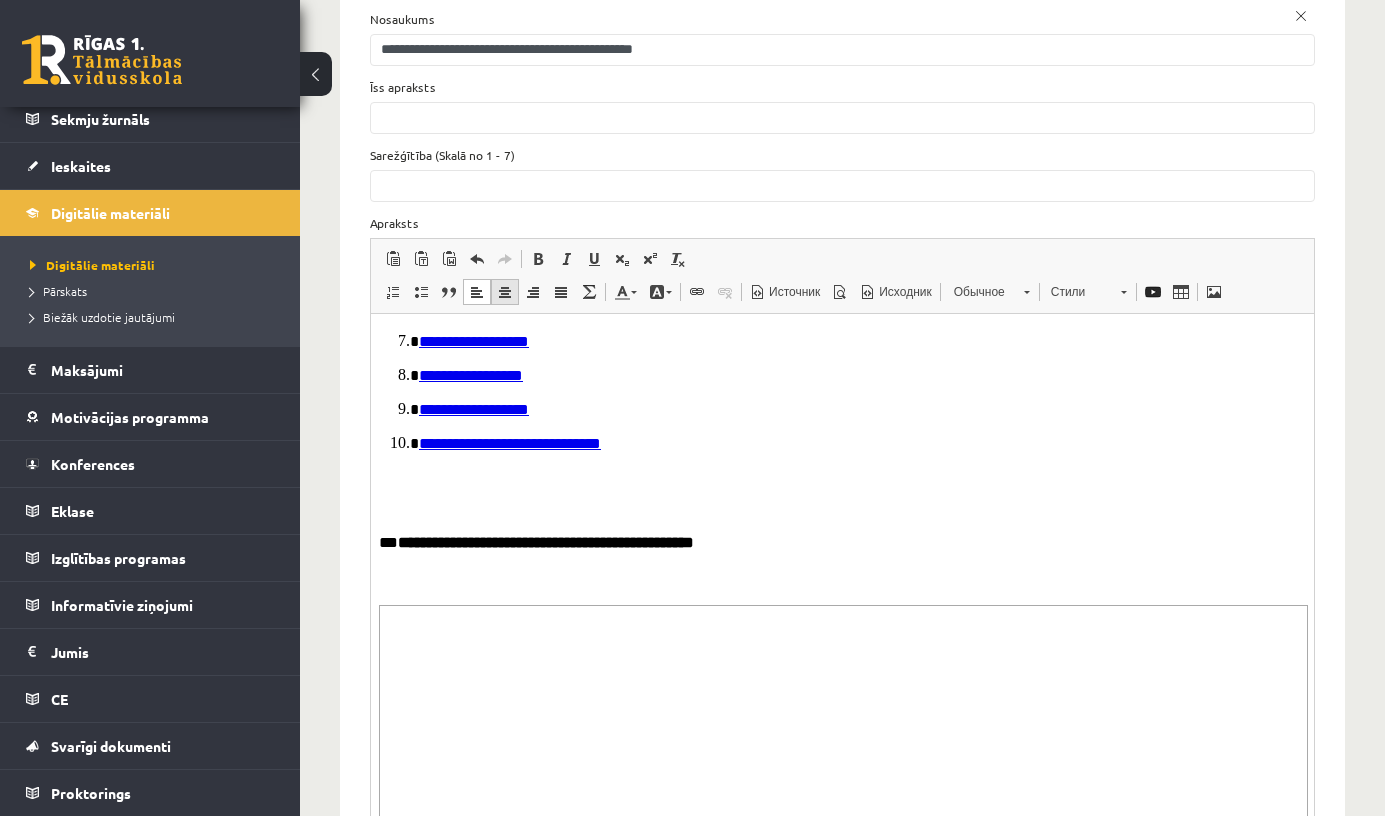 click at bounding box center (505, 292) 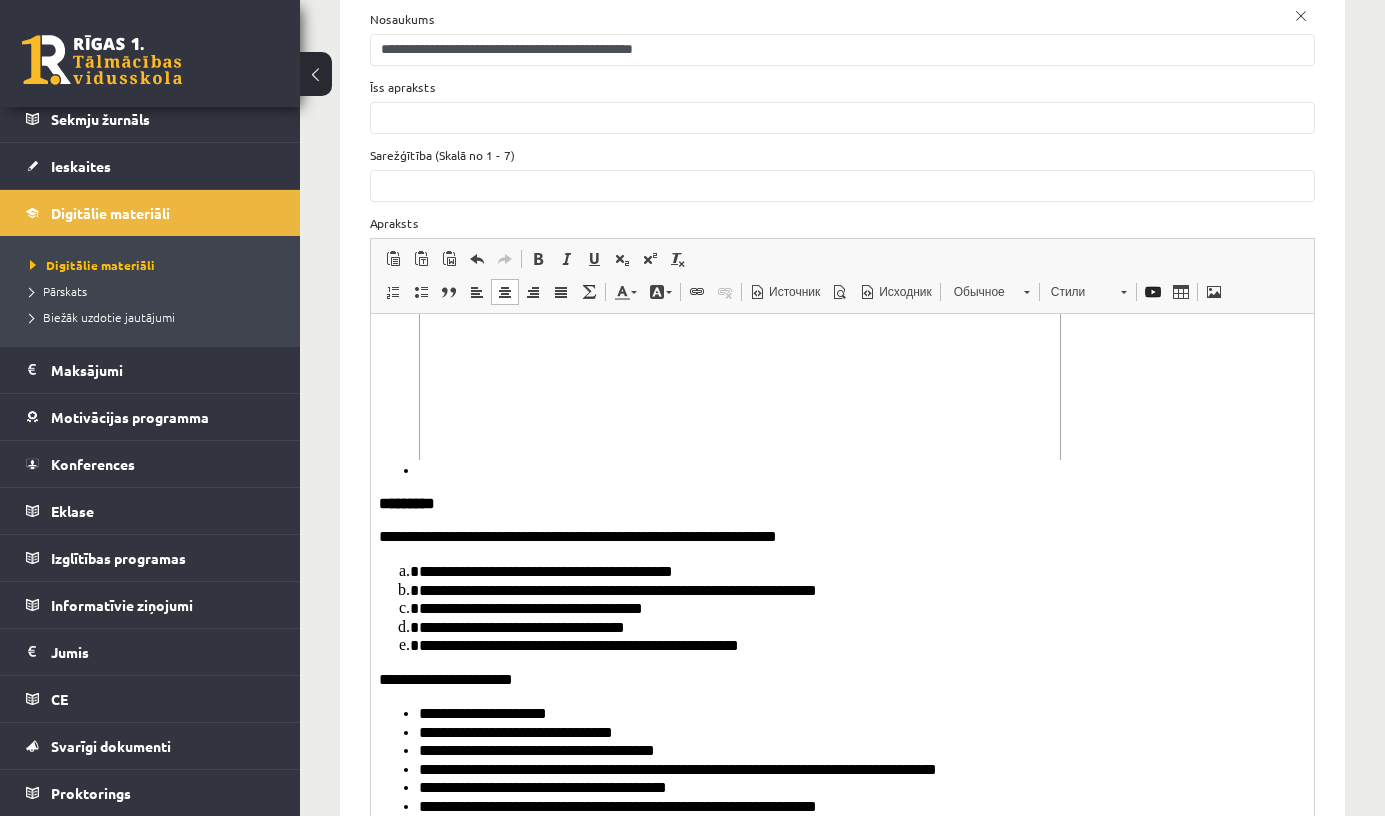 scroll, scrollTop: 2578, scrollLeft: 0, axis: vertical 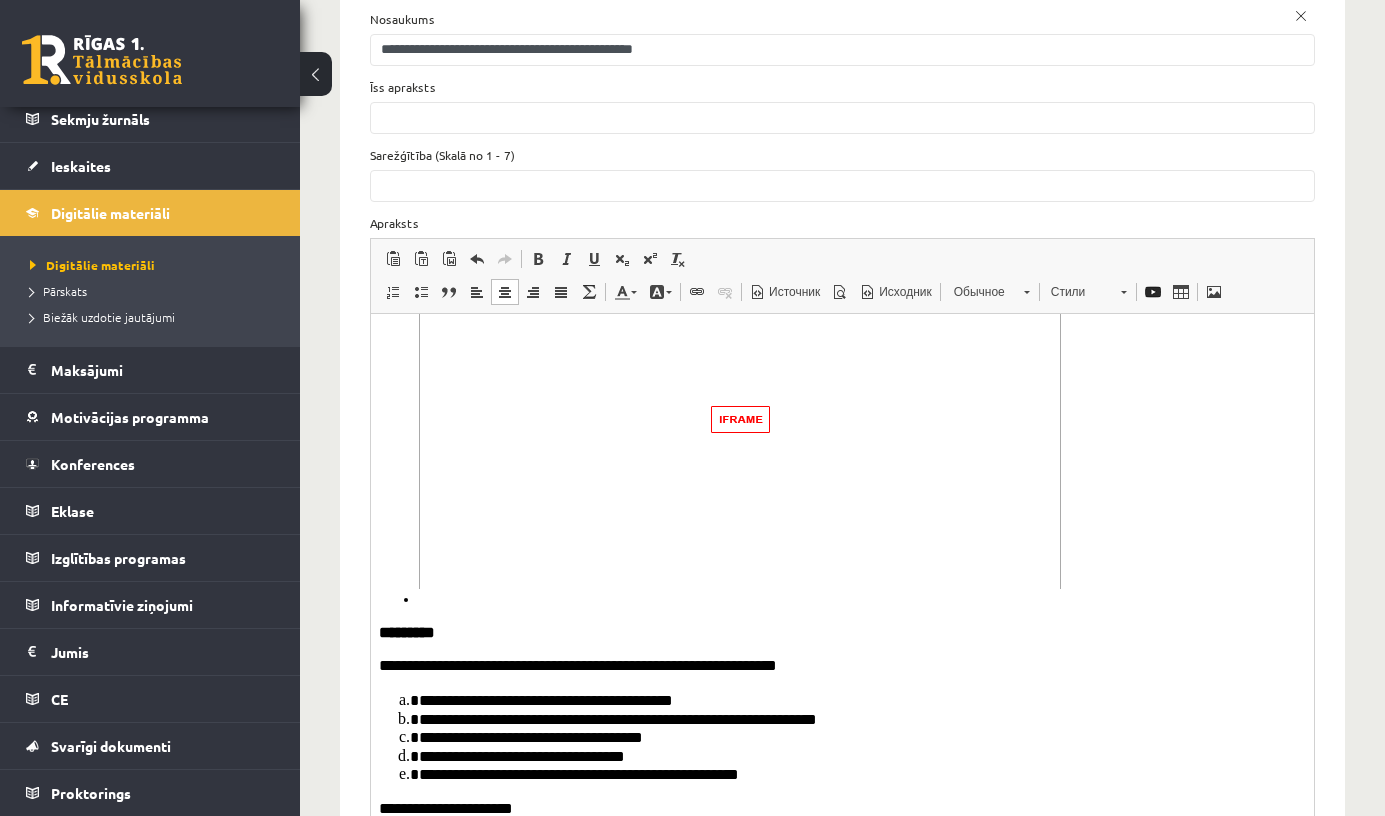 click on "**********" at bounding box center (842, 329) 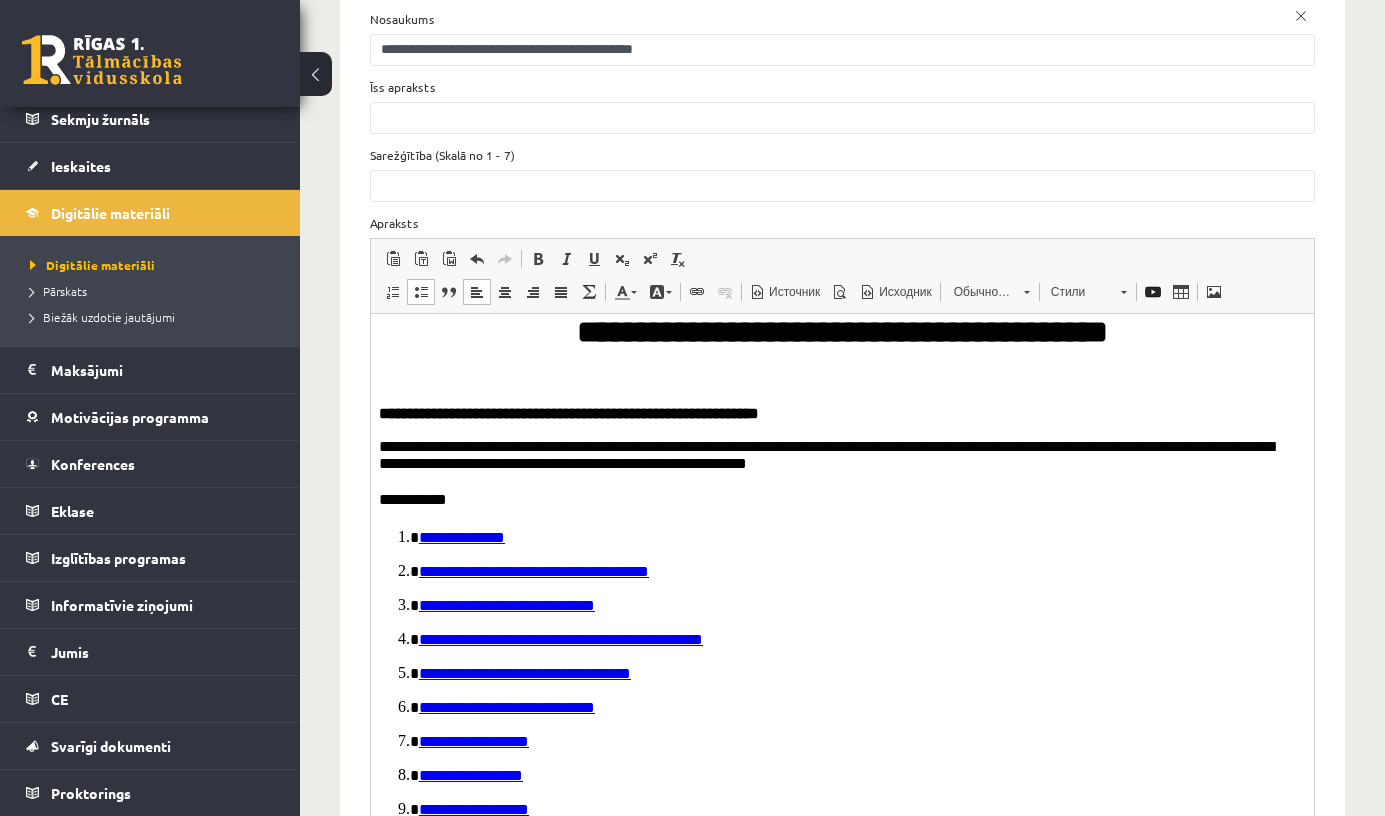 scroll, scrollTop: 0, scrollLeft: 0, axis: both 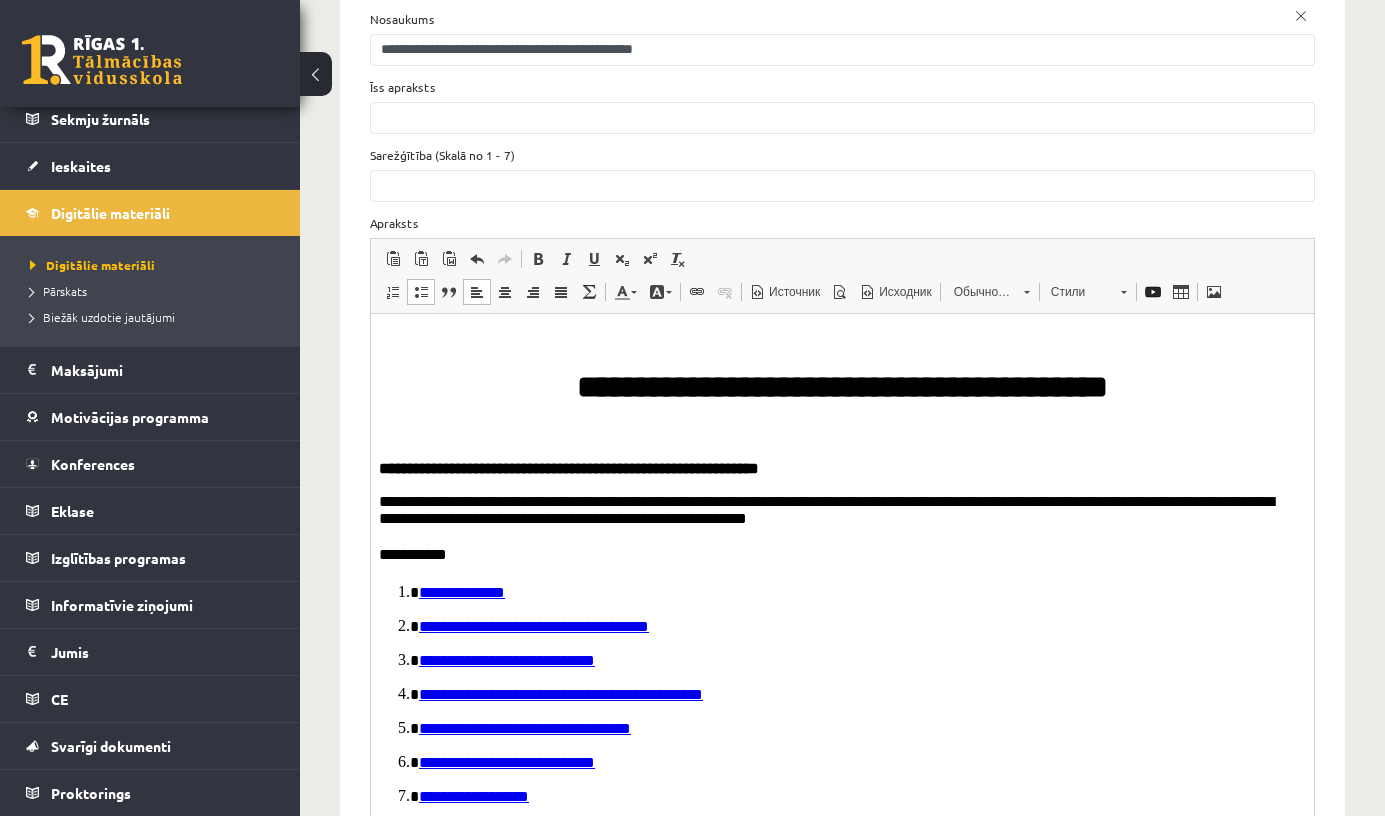 click on "**********" at bounding box center [842, 369] 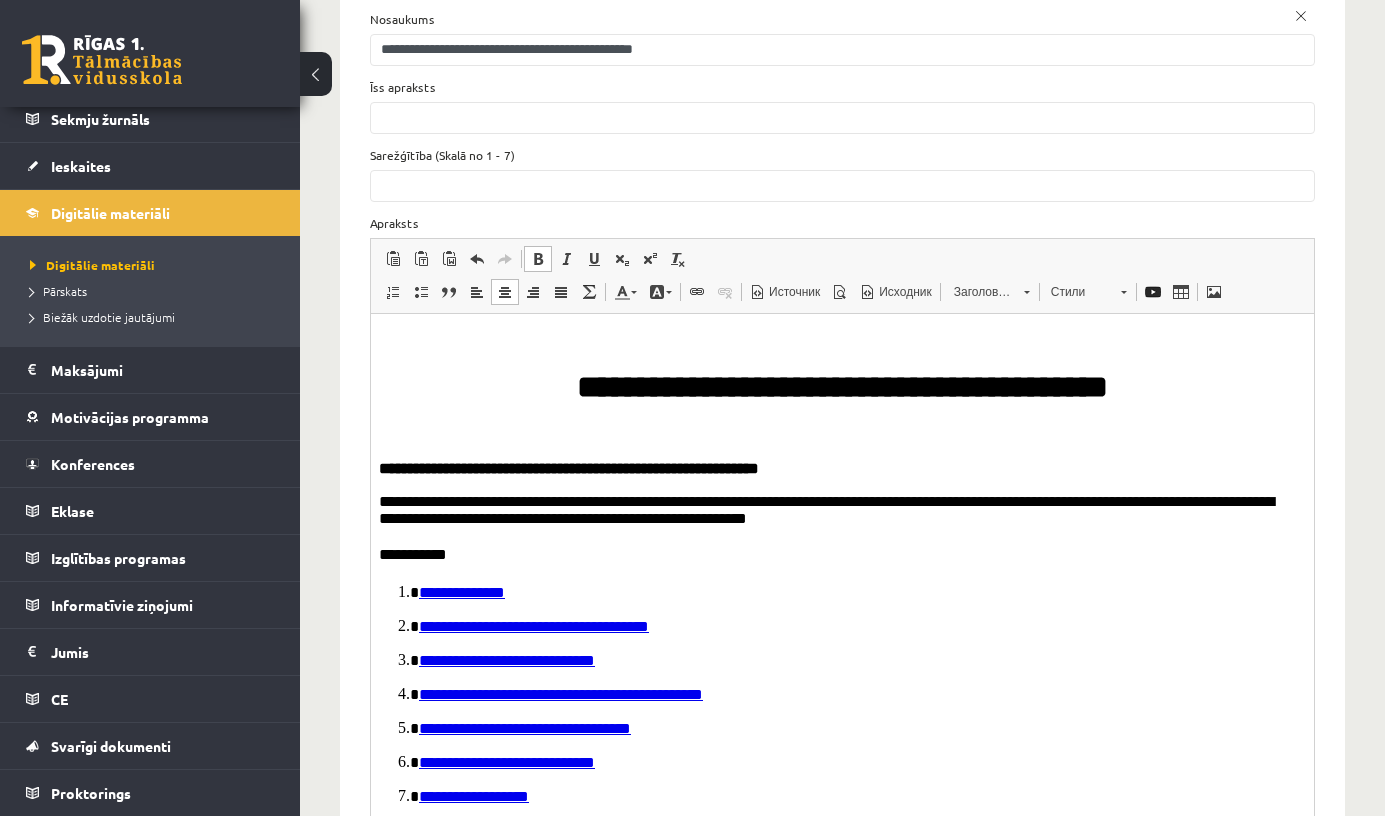 click on "**********" at bounding box center [842, 369] 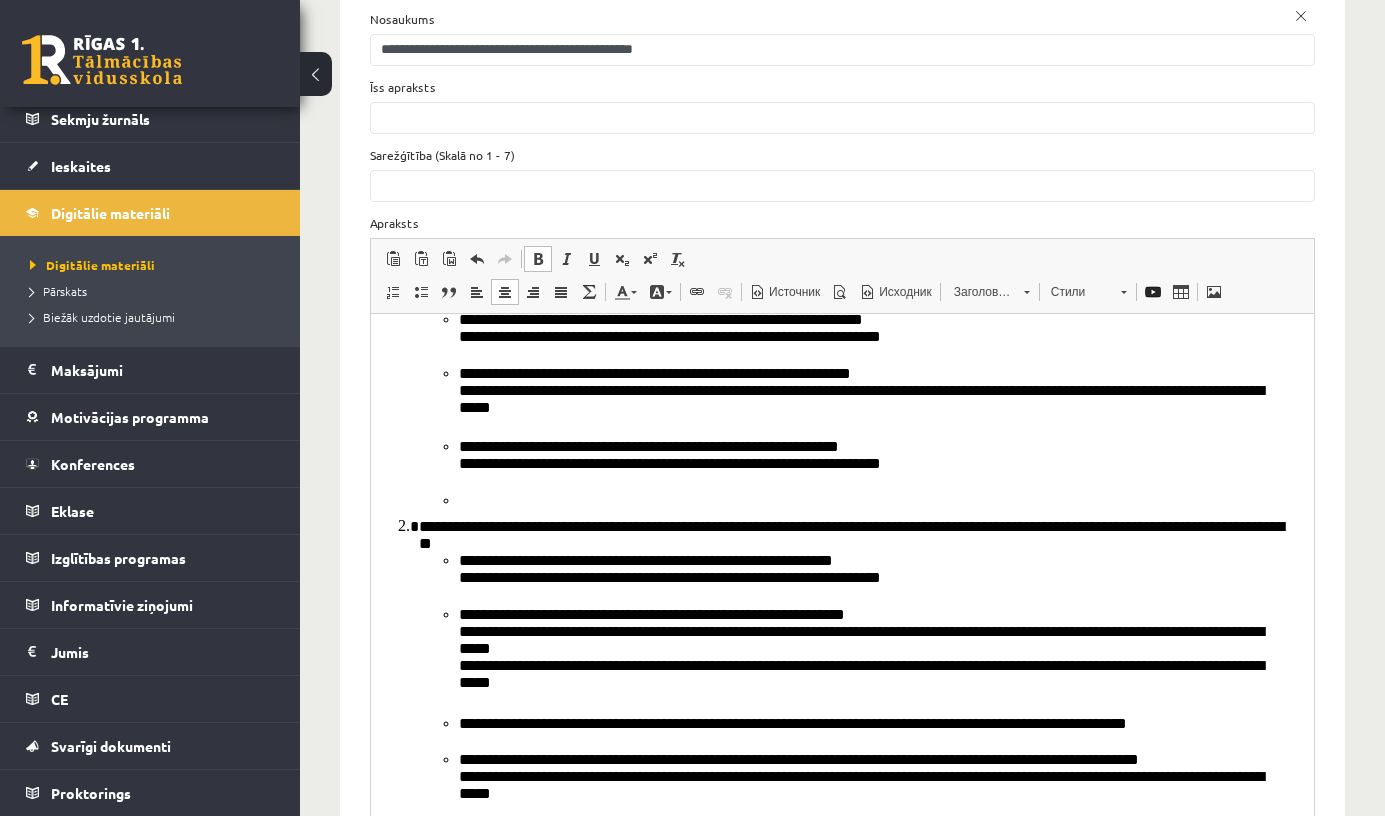 scroll, scrollTop: 5167, scrollLeft: 0, axis: vertical 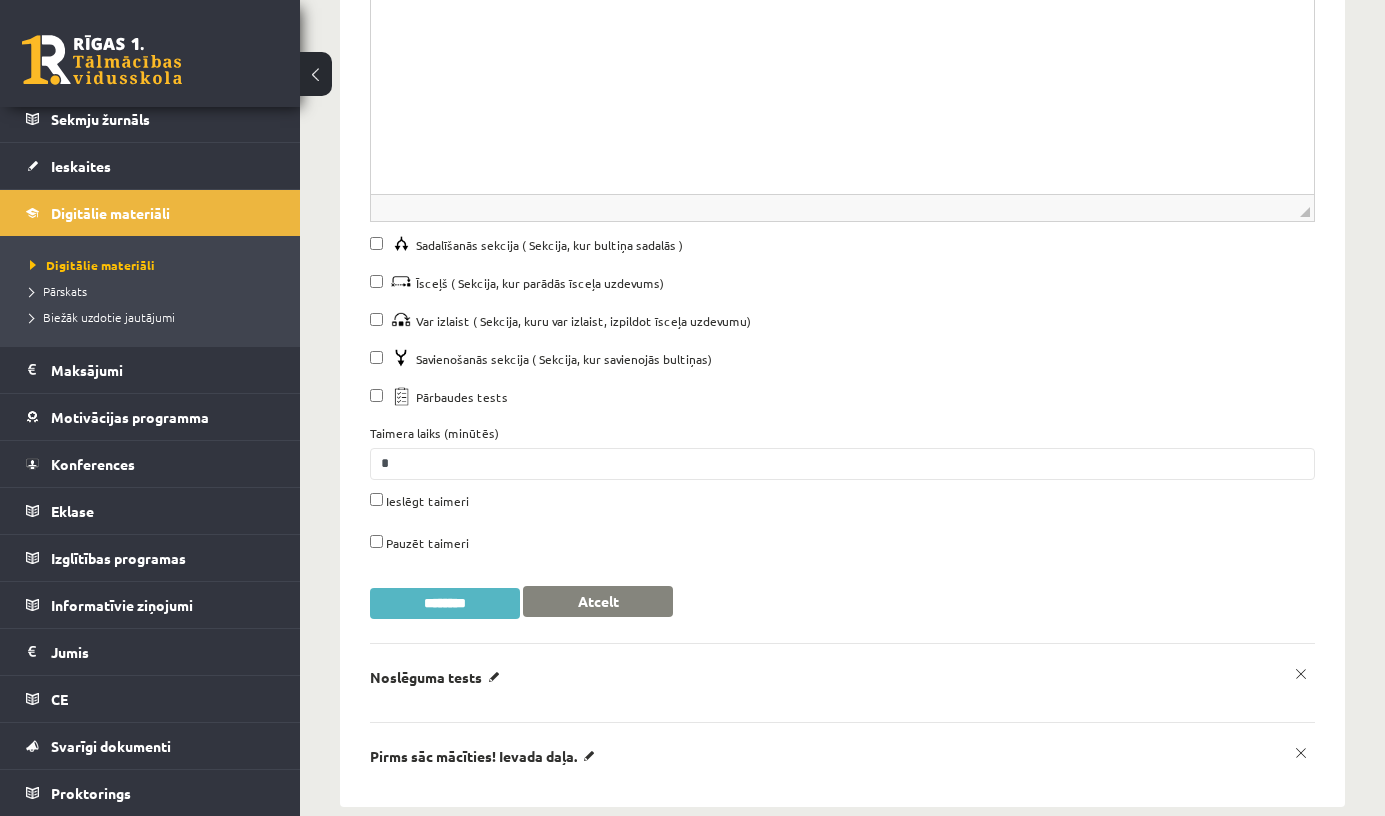 click on "********" at bounding box center (445, 603) 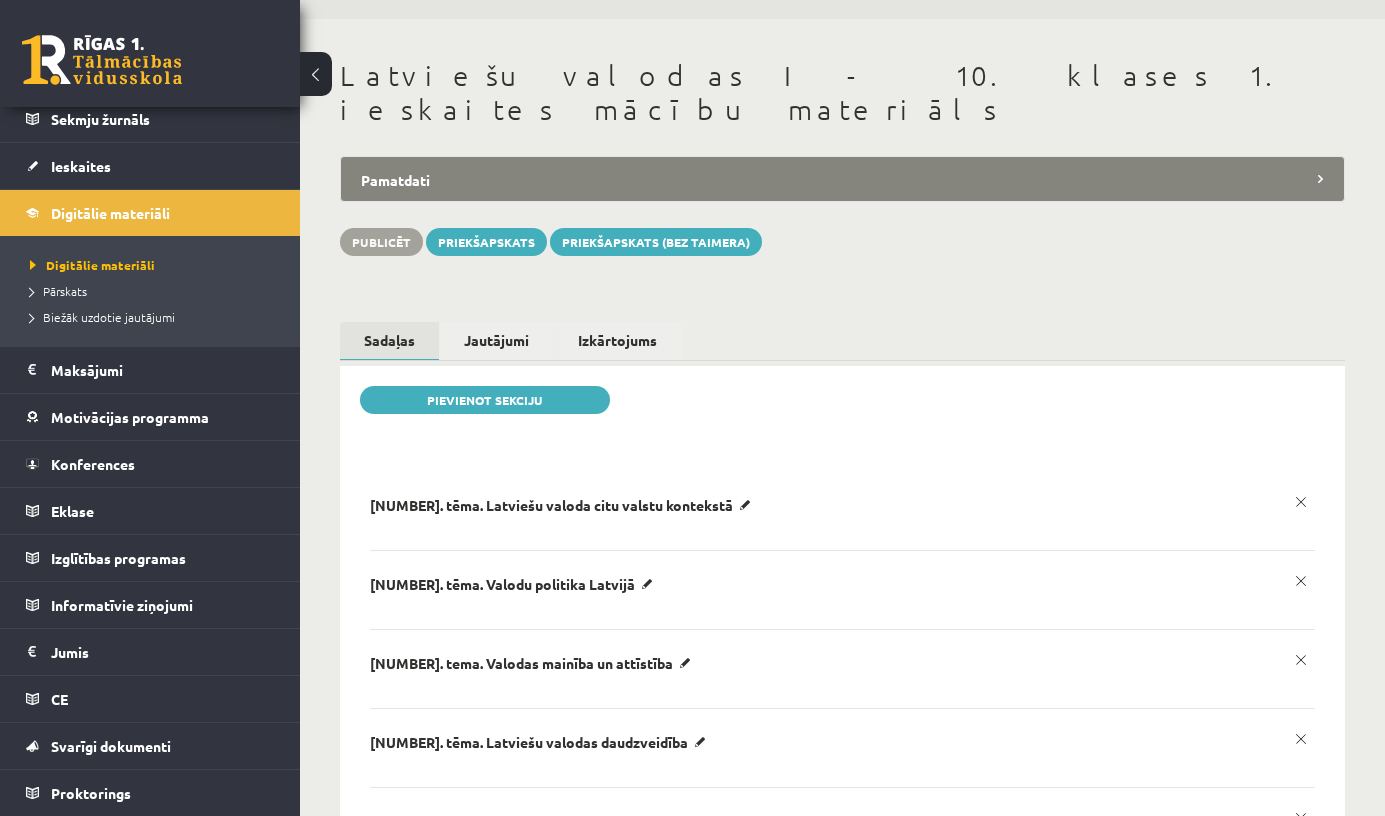 scroll, scrollTop: 37, scrollLeft: 0, axis: vertical 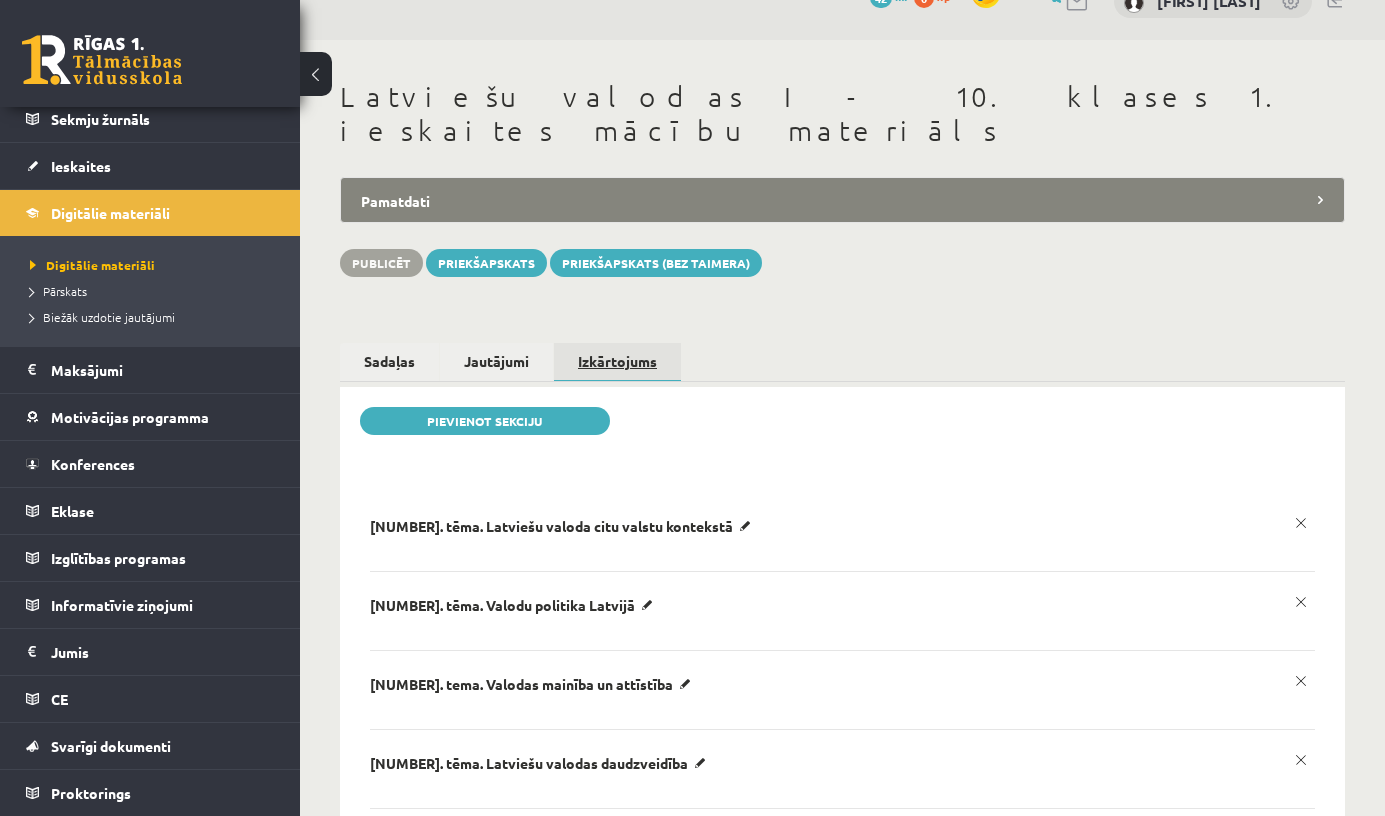 click on "Izkārtojums" at bounding box center (617, 362) 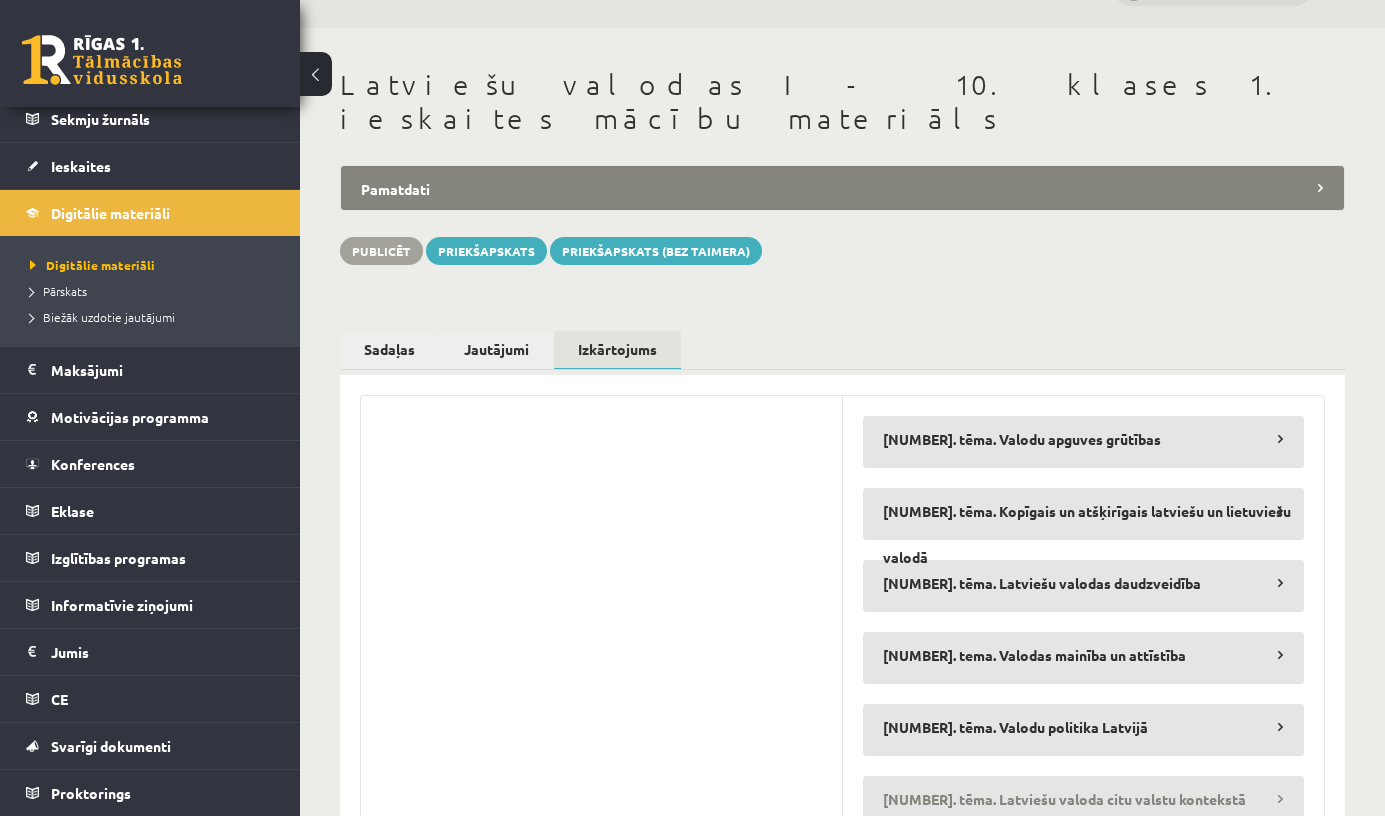 scroll, scrollTop: 202, scrollLeft: 0, axis: vertical 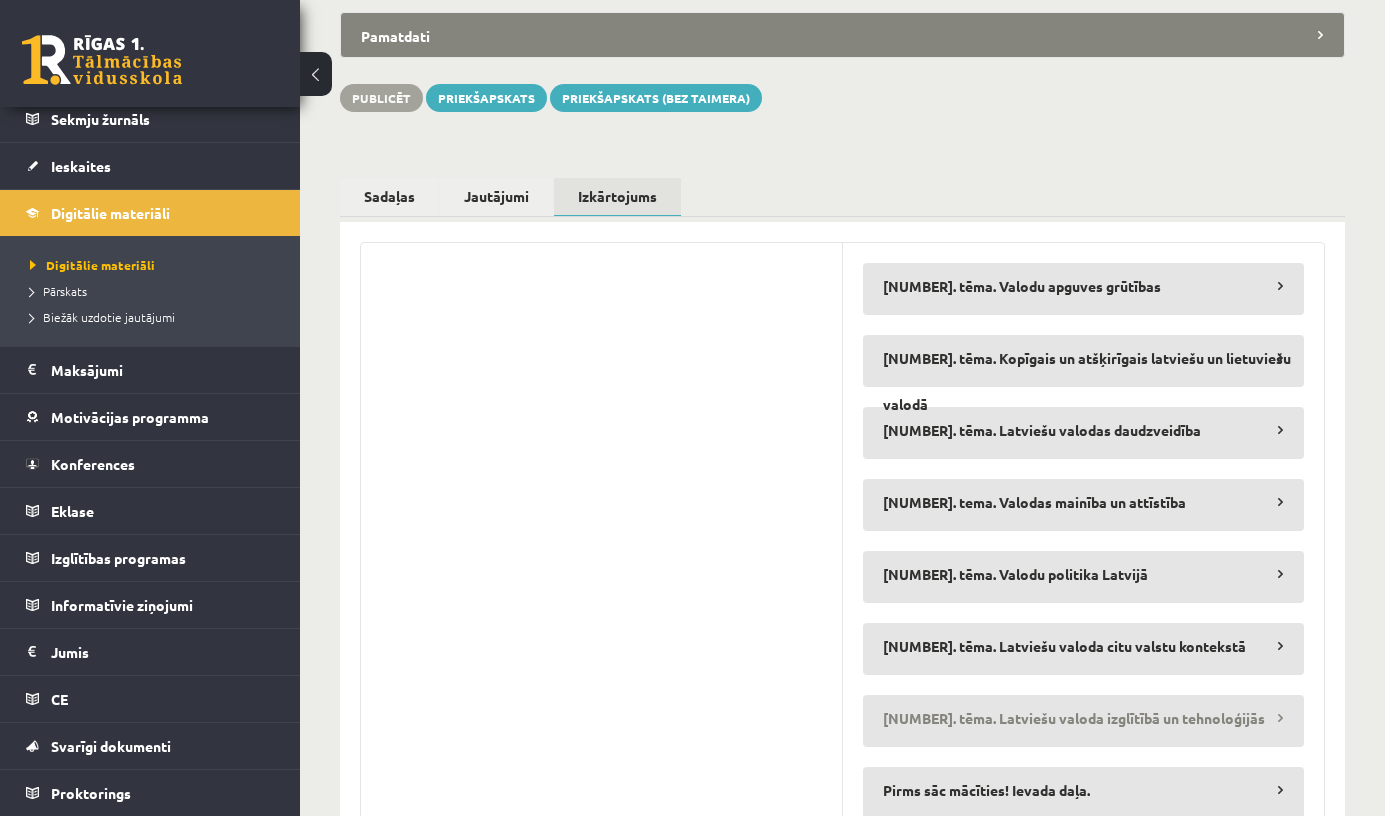 type 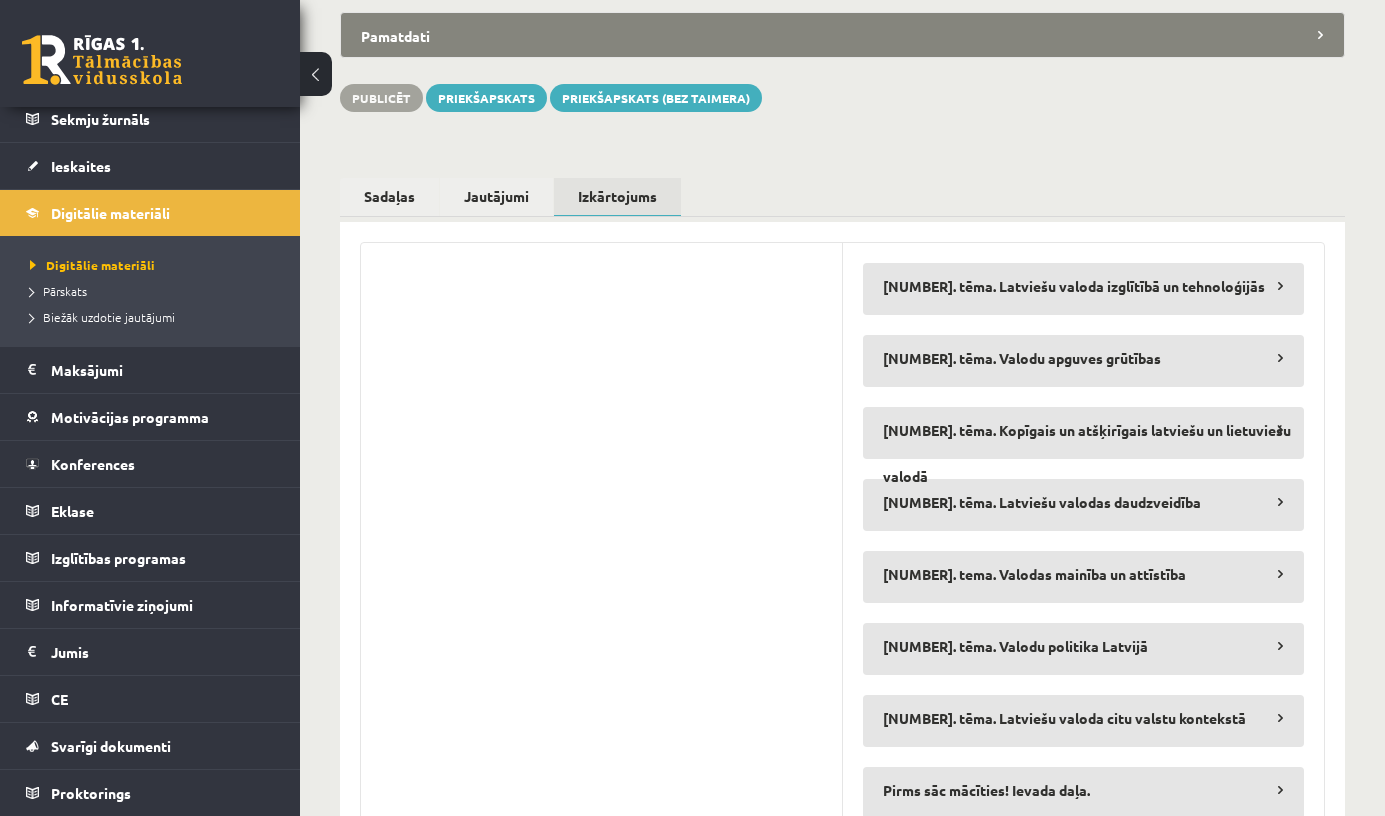 scroll, scrollTop: 325, scrollLeft: 0, axis: vertical 